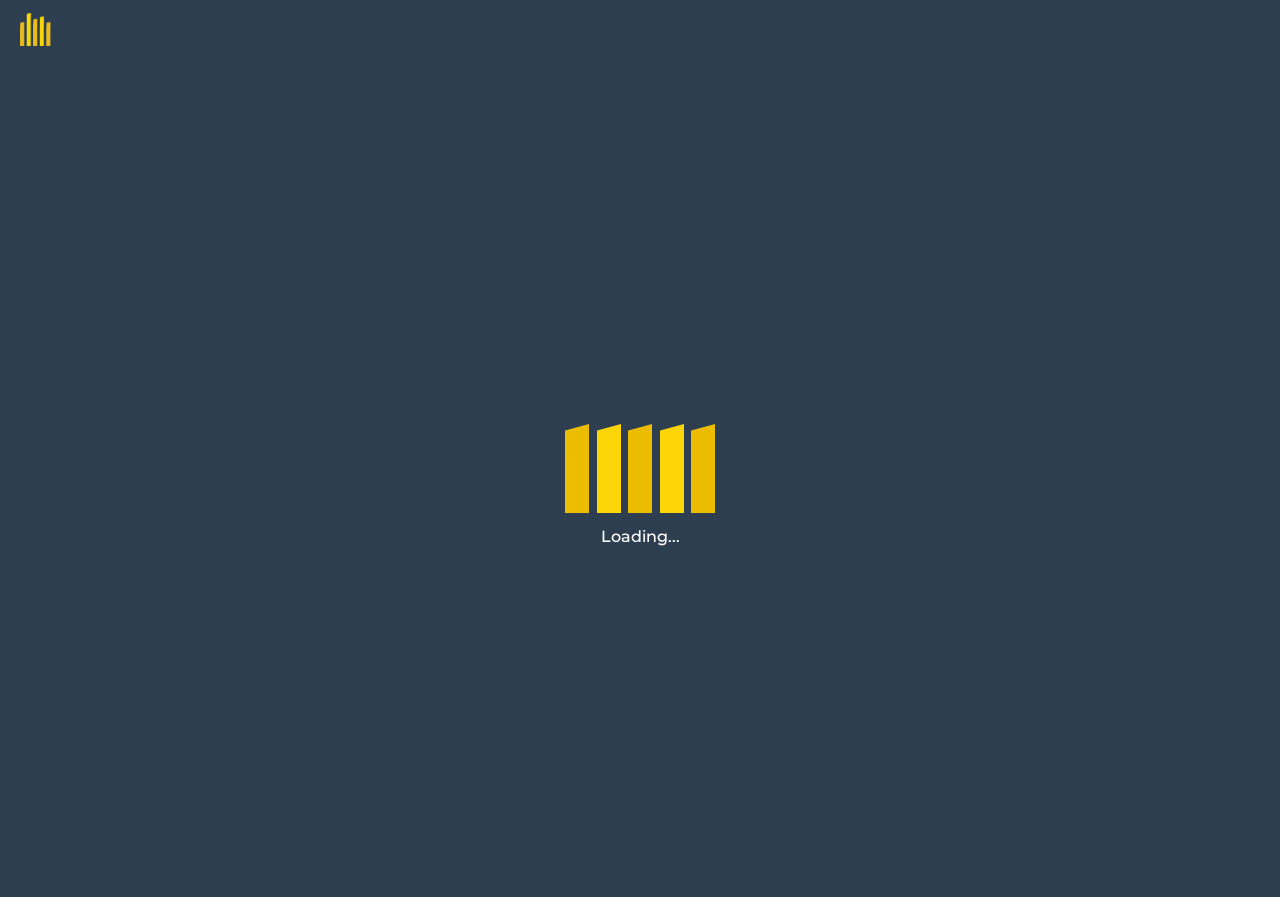 scroll, scrollTop: 0, scrollLeft: 0, axis: both 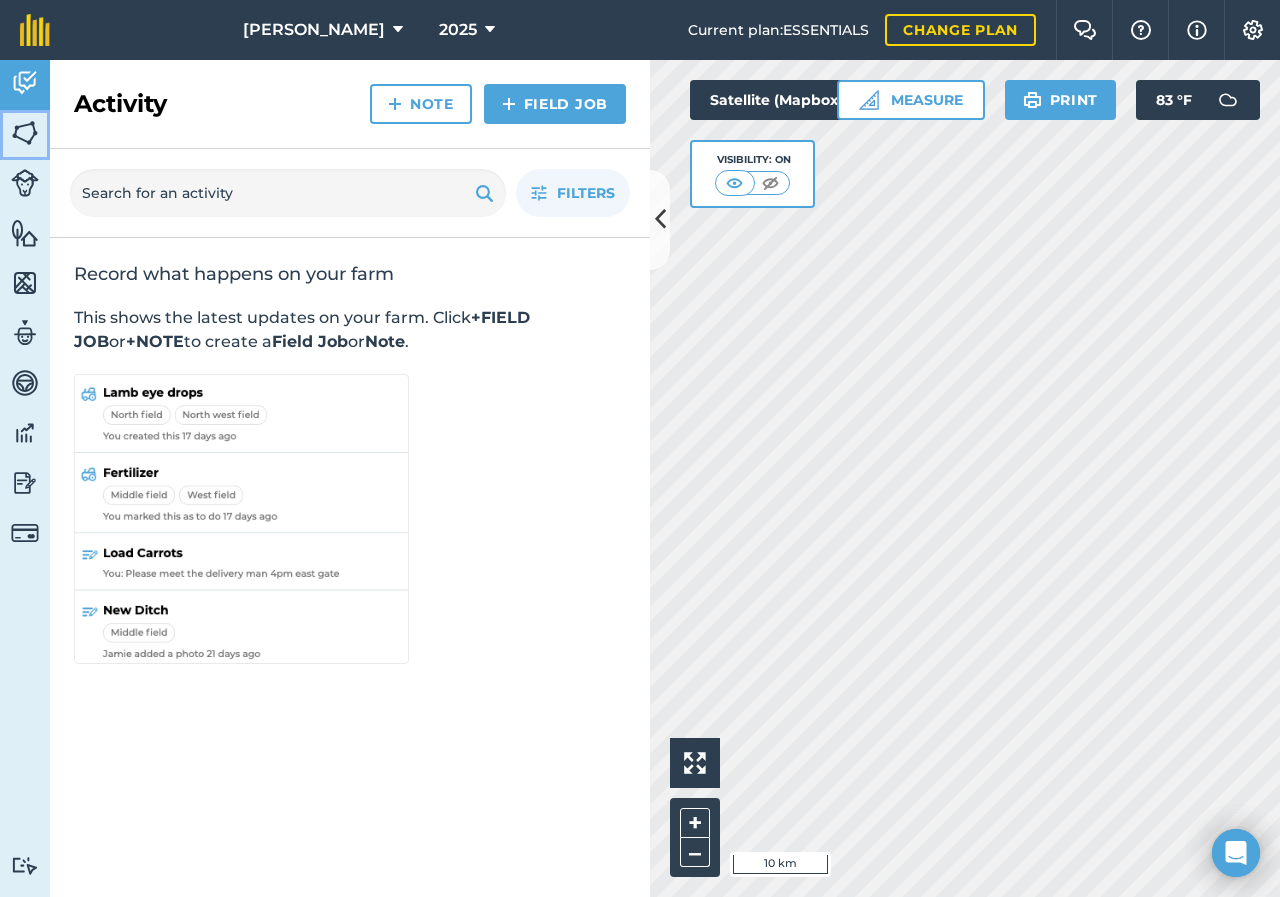 click at bounding box center [25, 133] 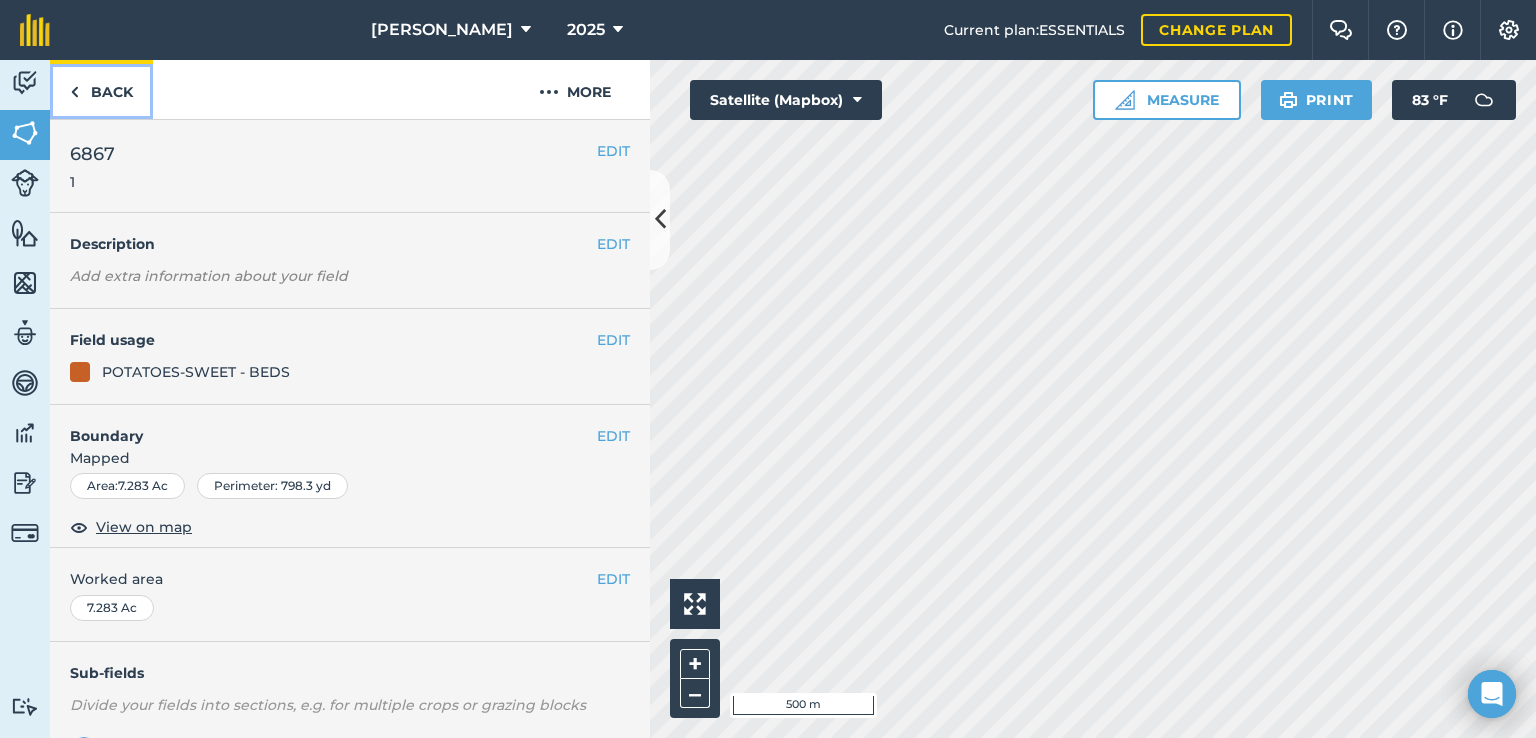 click on "Back" at bounding box center [101, 89] 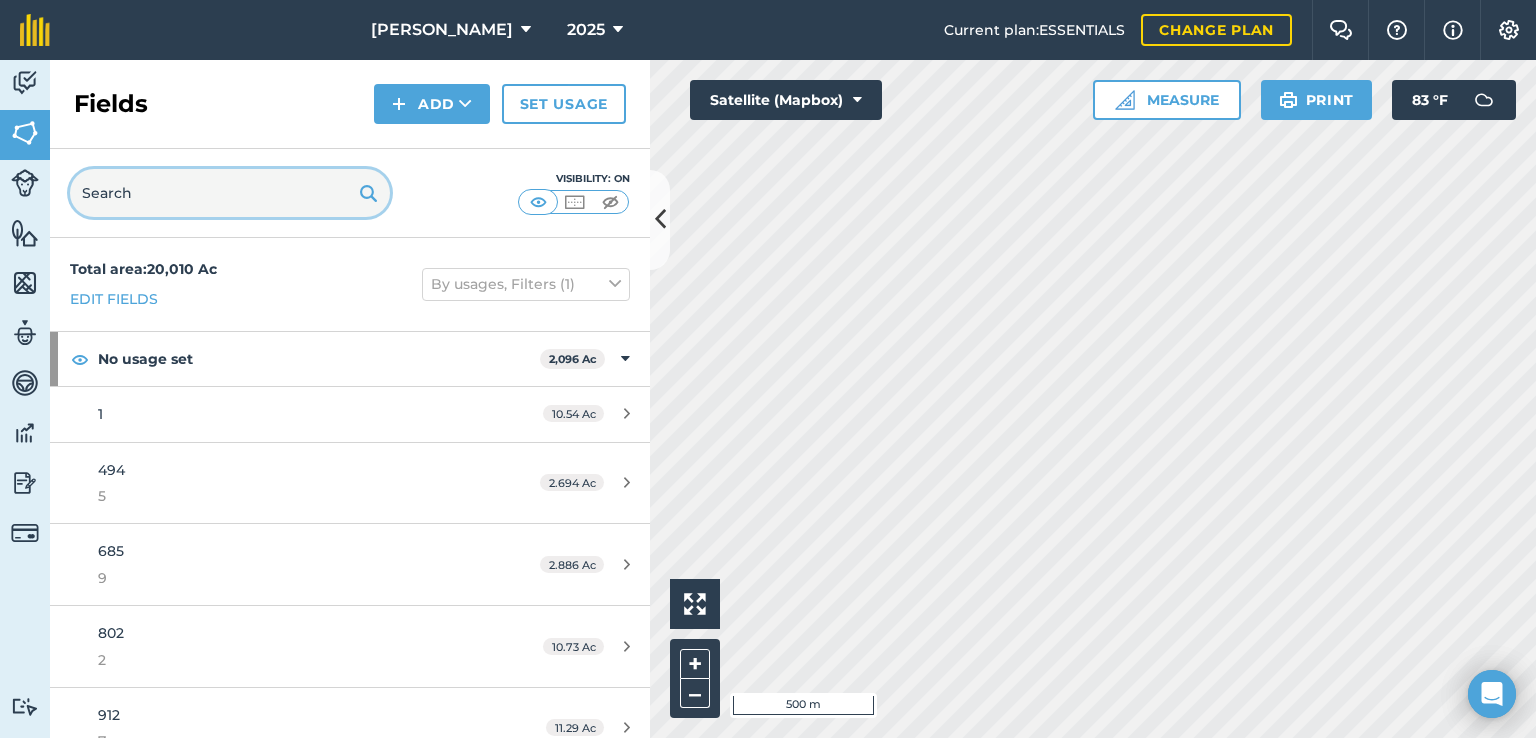 click at bounding box center (230, 193) 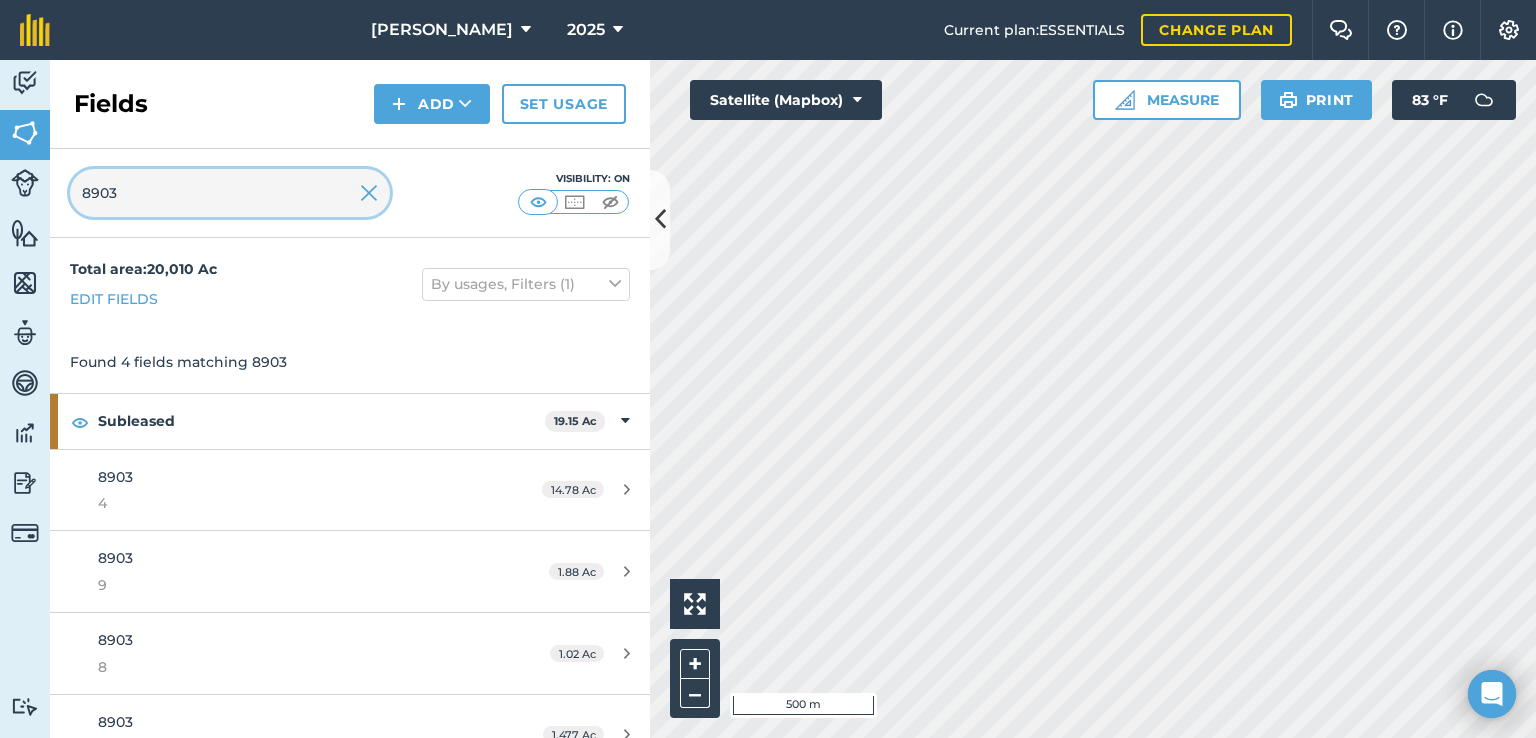 drag, startPoint x: 140, startPoint y: 197, endPoint x: -56, endPoint y: 188, distance: 196.20653 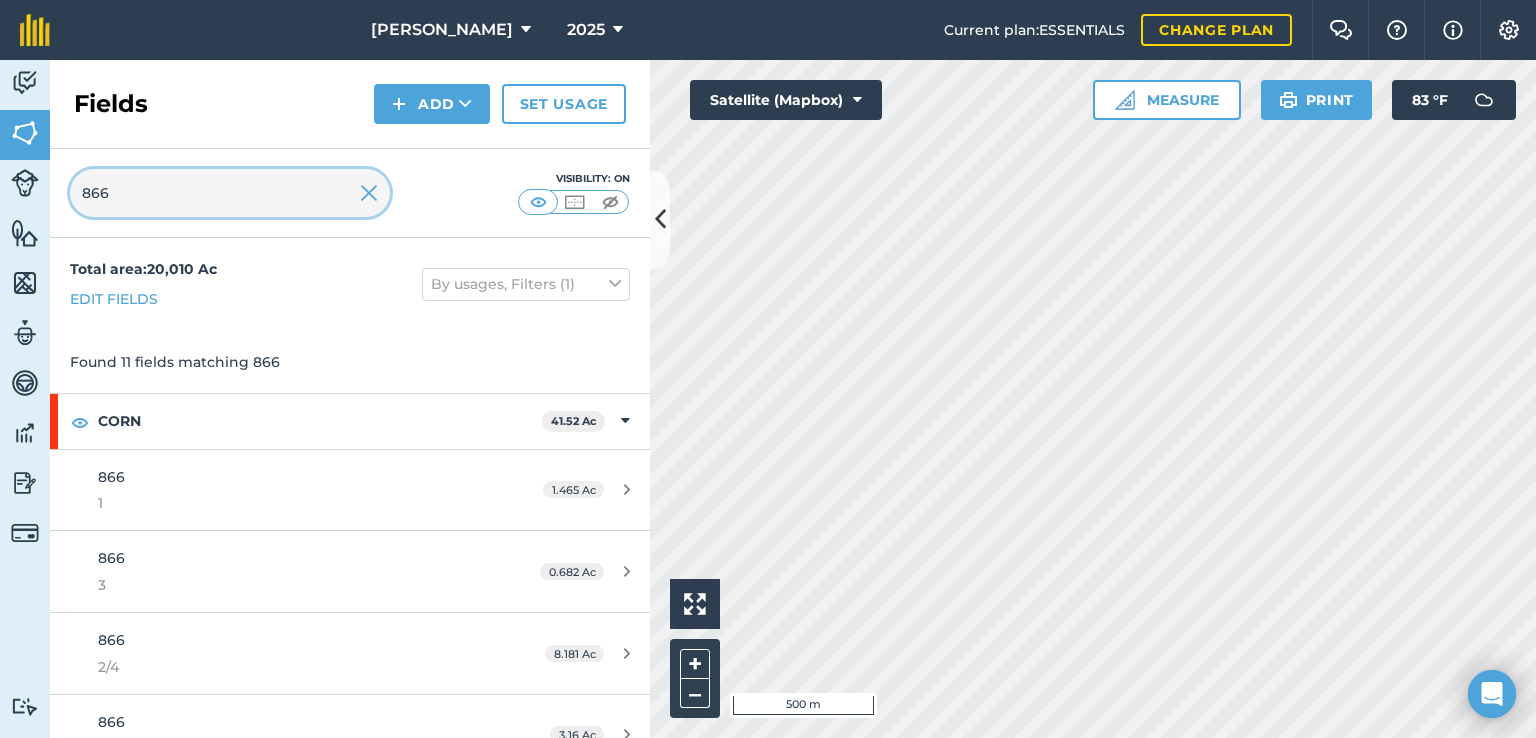 type on "866" 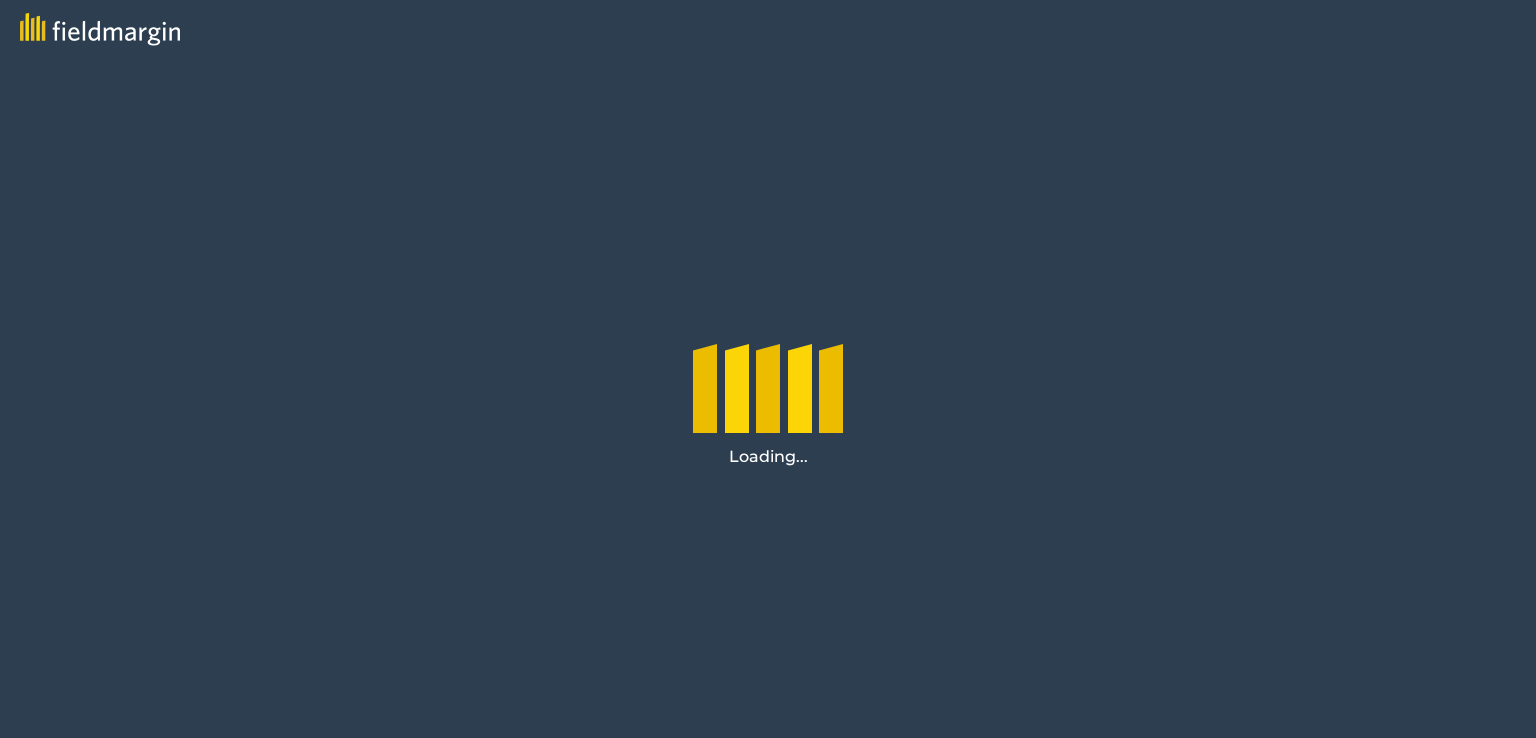 scroll, scrollTop: 0, scrollLeft: 0, axis: both 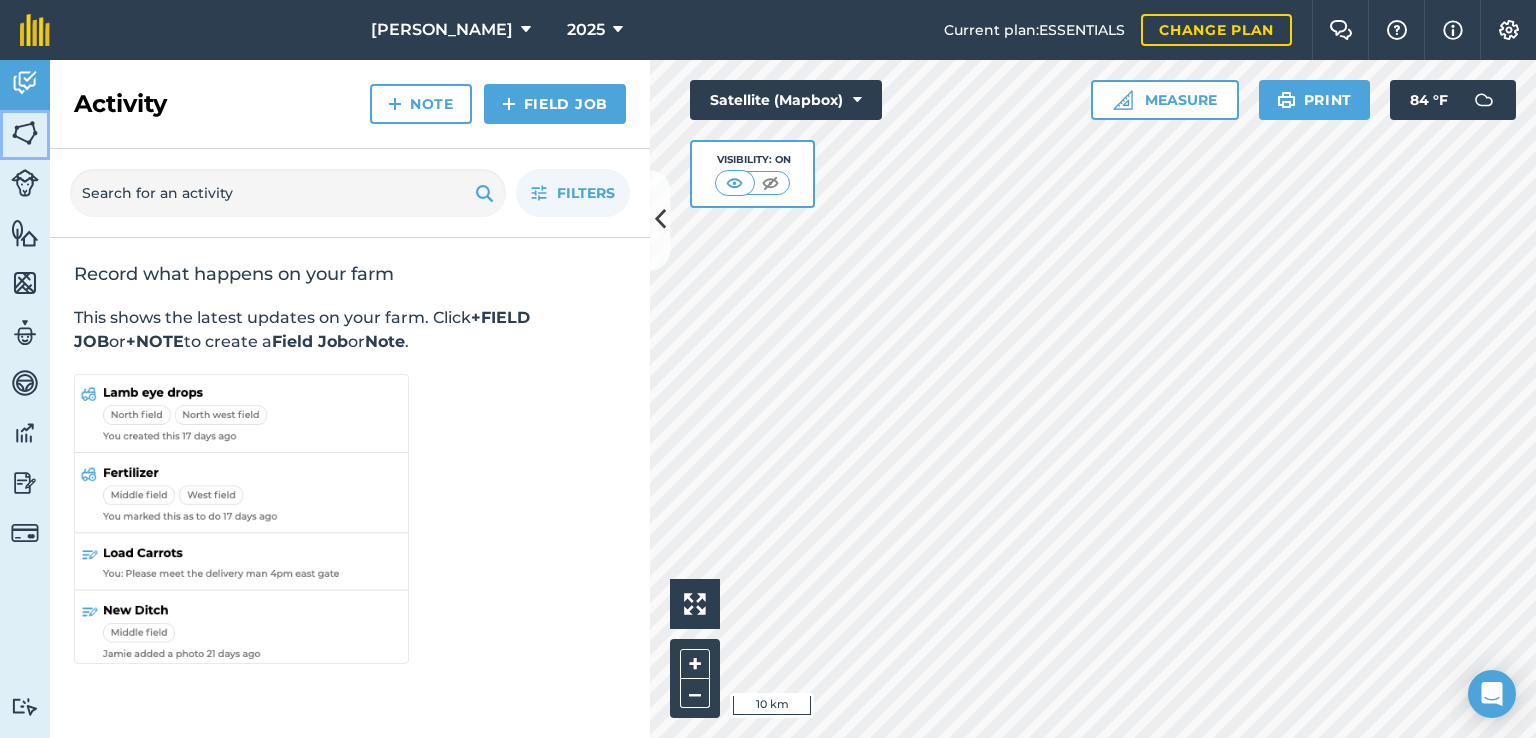 click at bounding box center [25, 133] 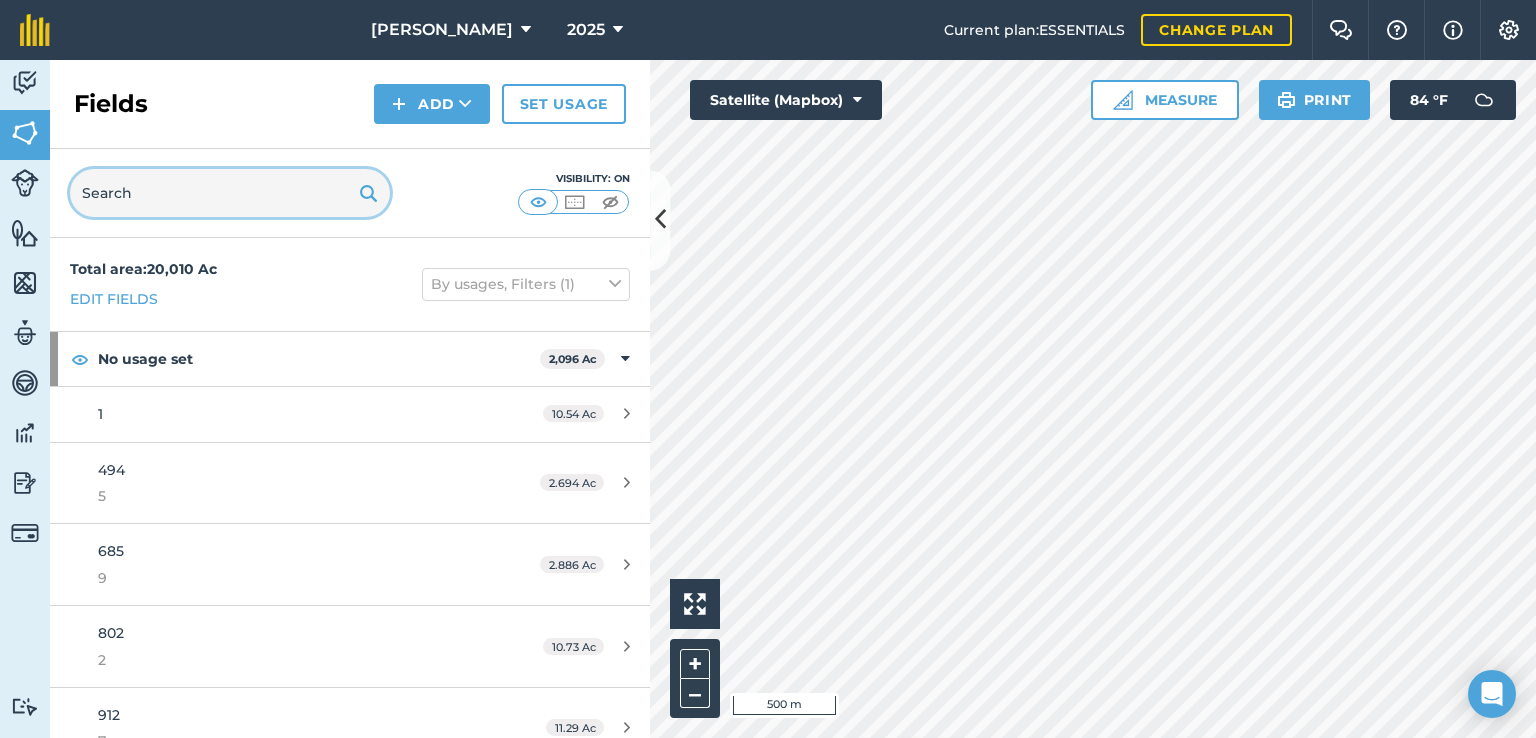 click at bounding box center (230, 193) 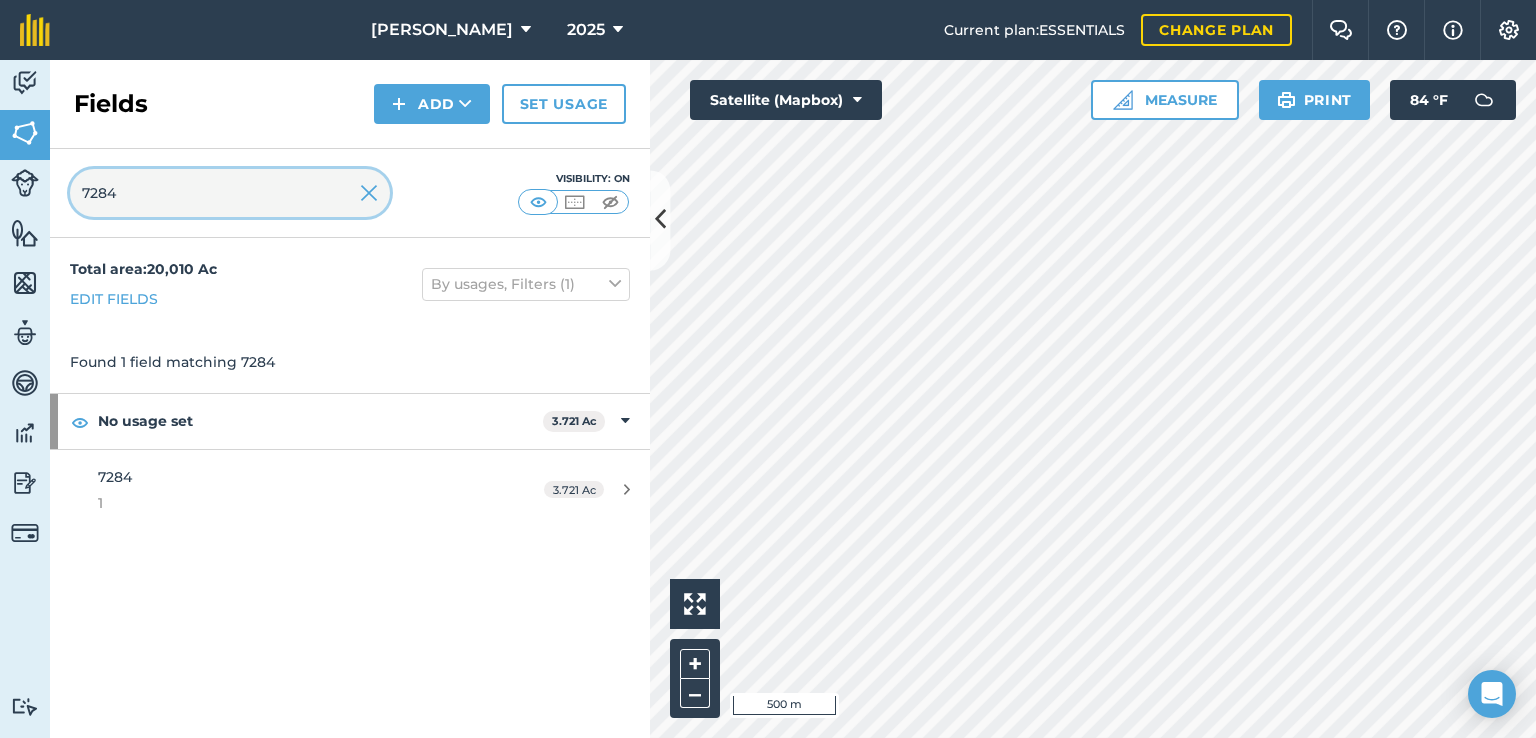 type on "7284" 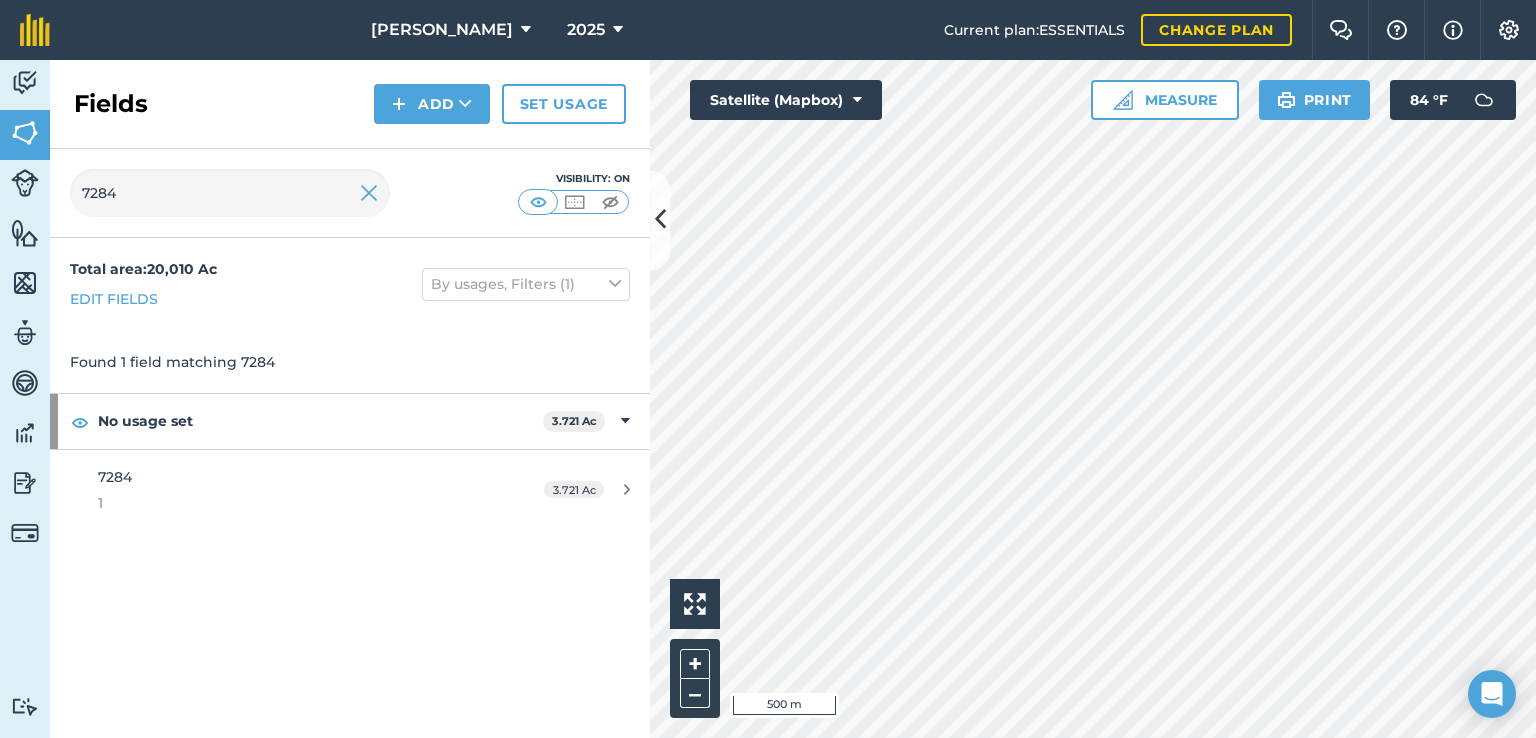 click on "Total area :  20,010   Ac Edit fields" at bounding box center (143, 284) 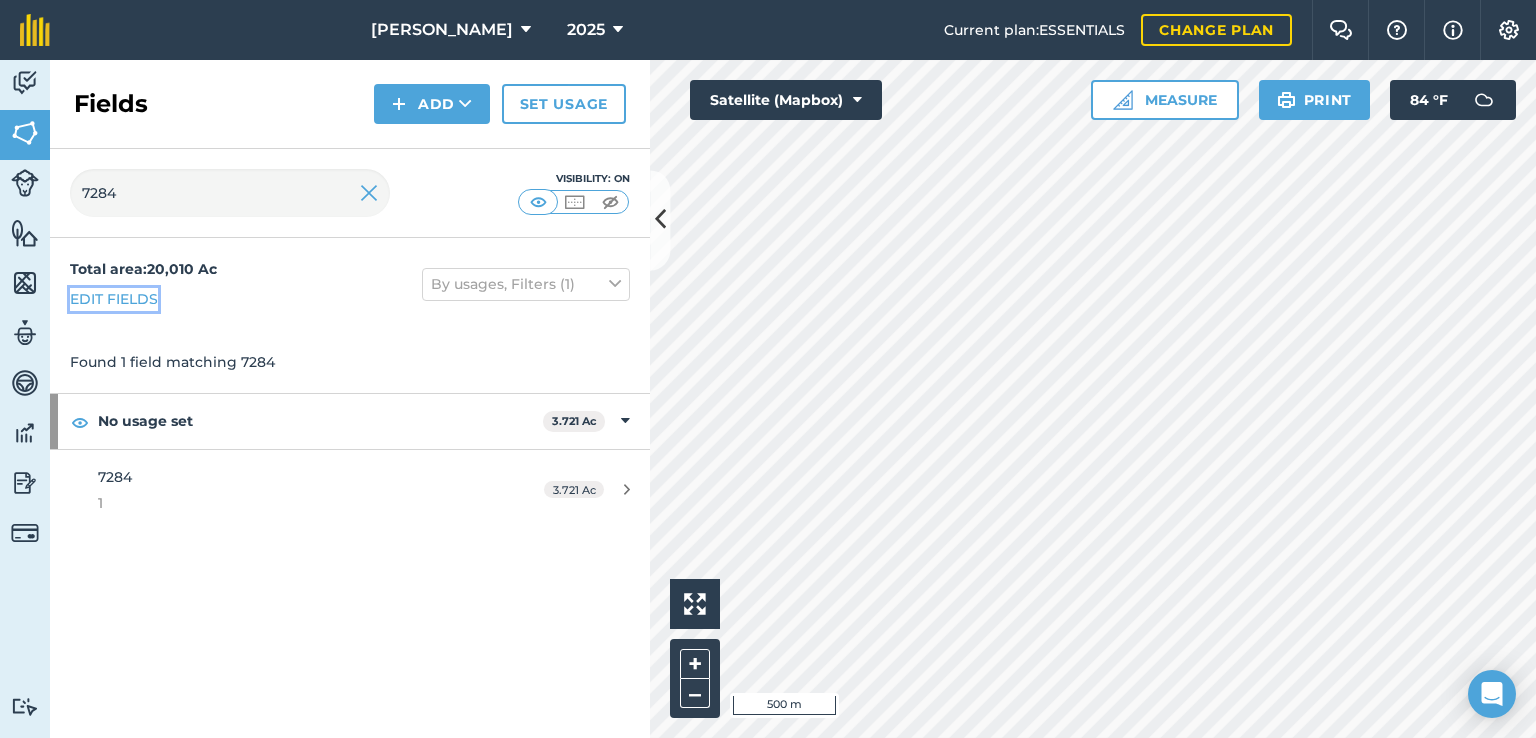 click on "Edit fields" at bounding box center (114, 299) 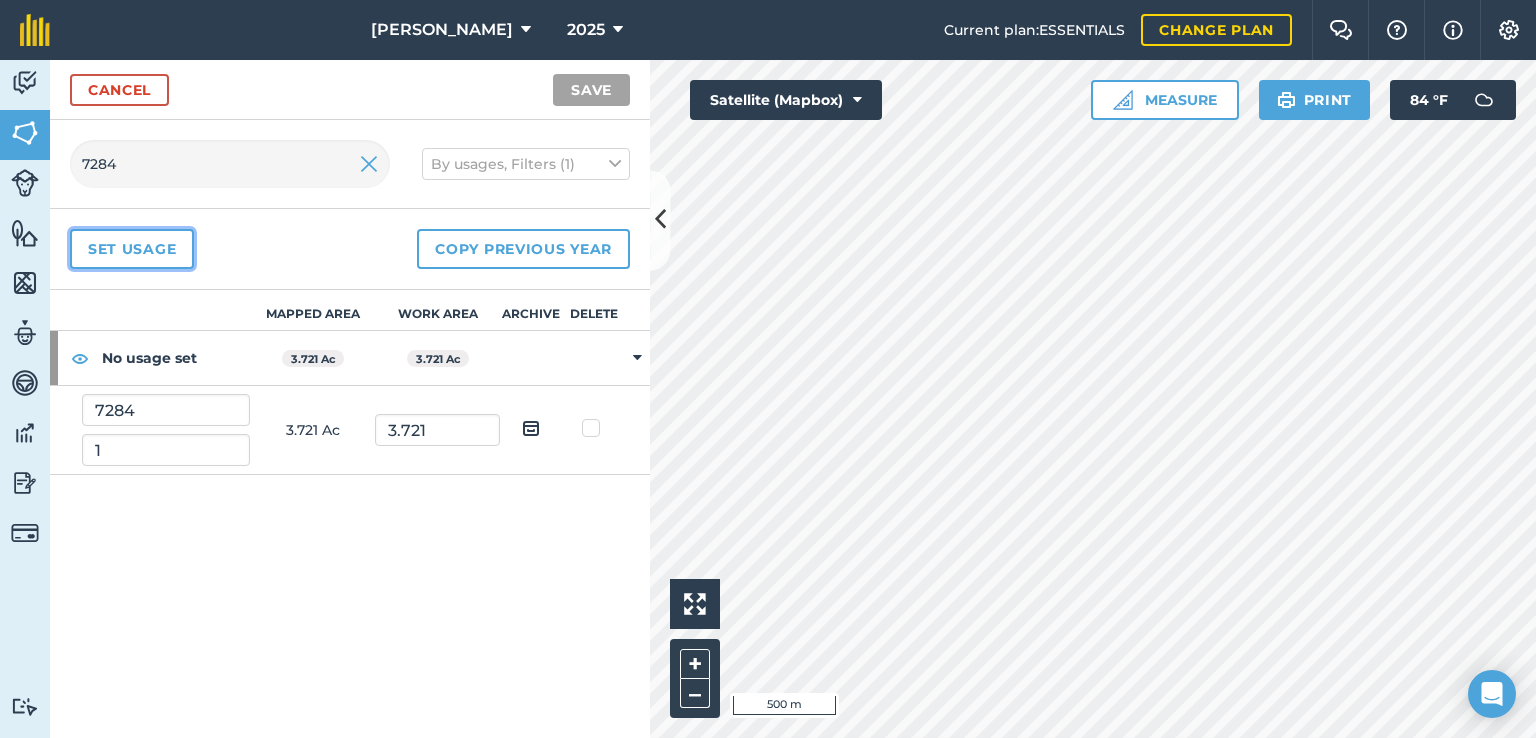 click on "Set usage" at bounding box center (132, 249) 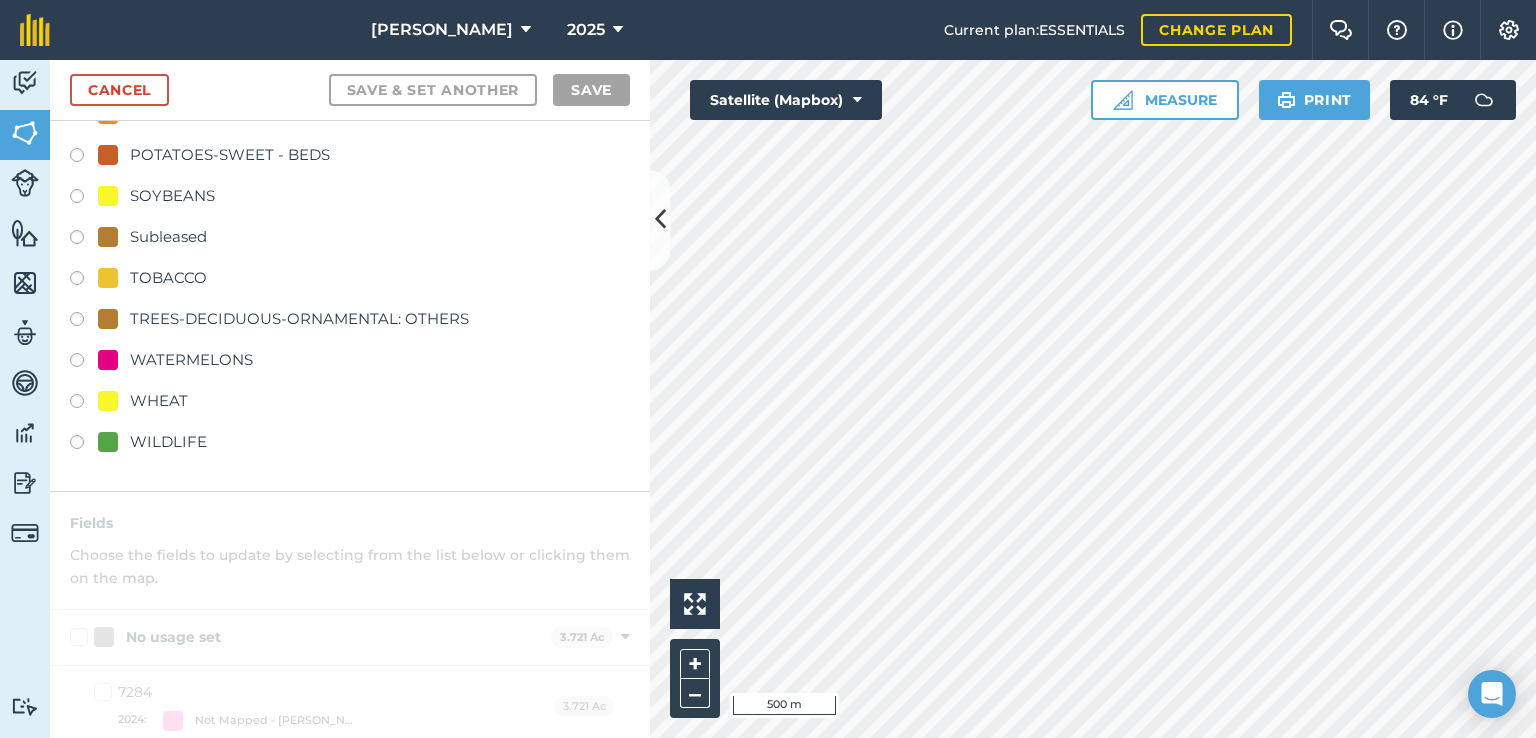 scroll, scrollTop: 700, scrollLeft: 0, axis: vertical 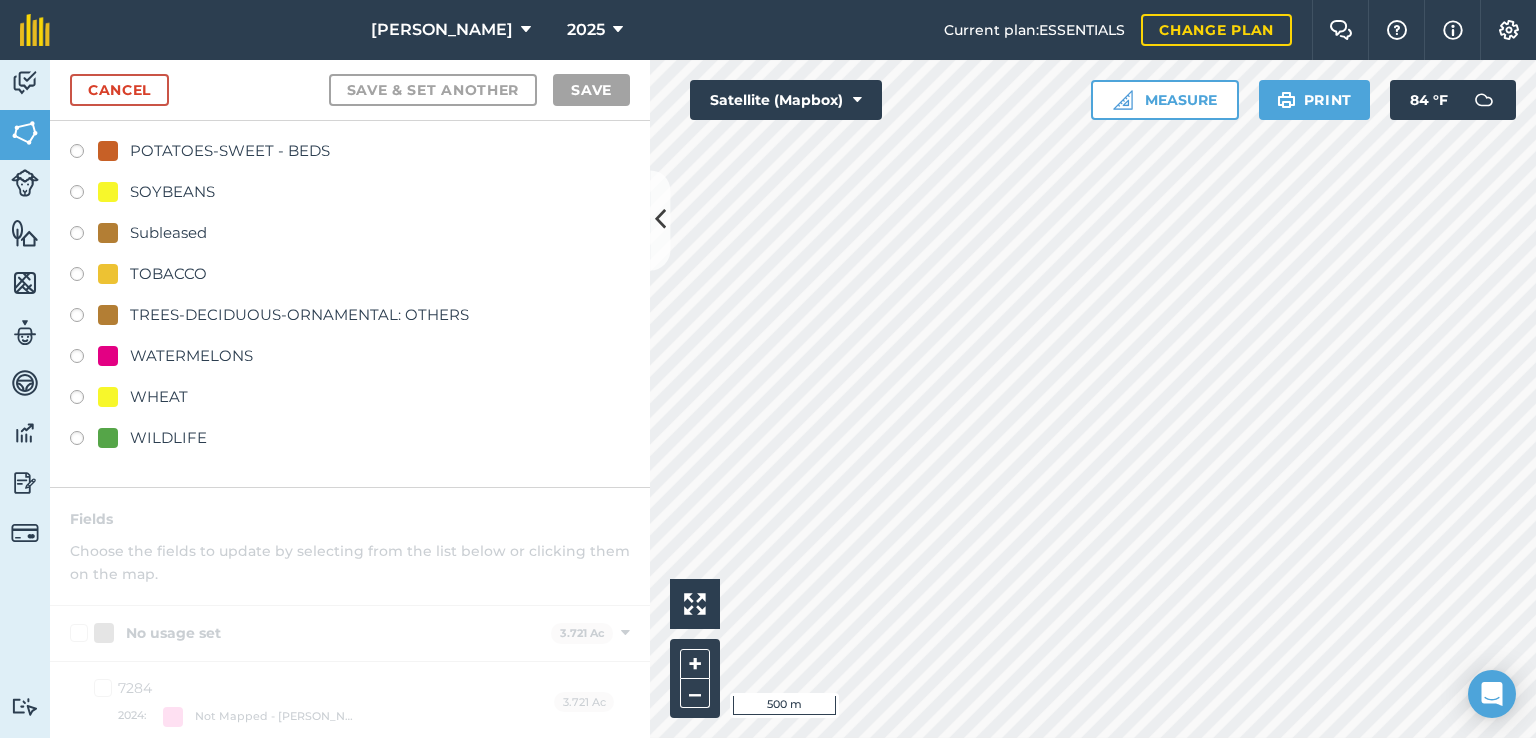 click at bounding box center (84, 195) 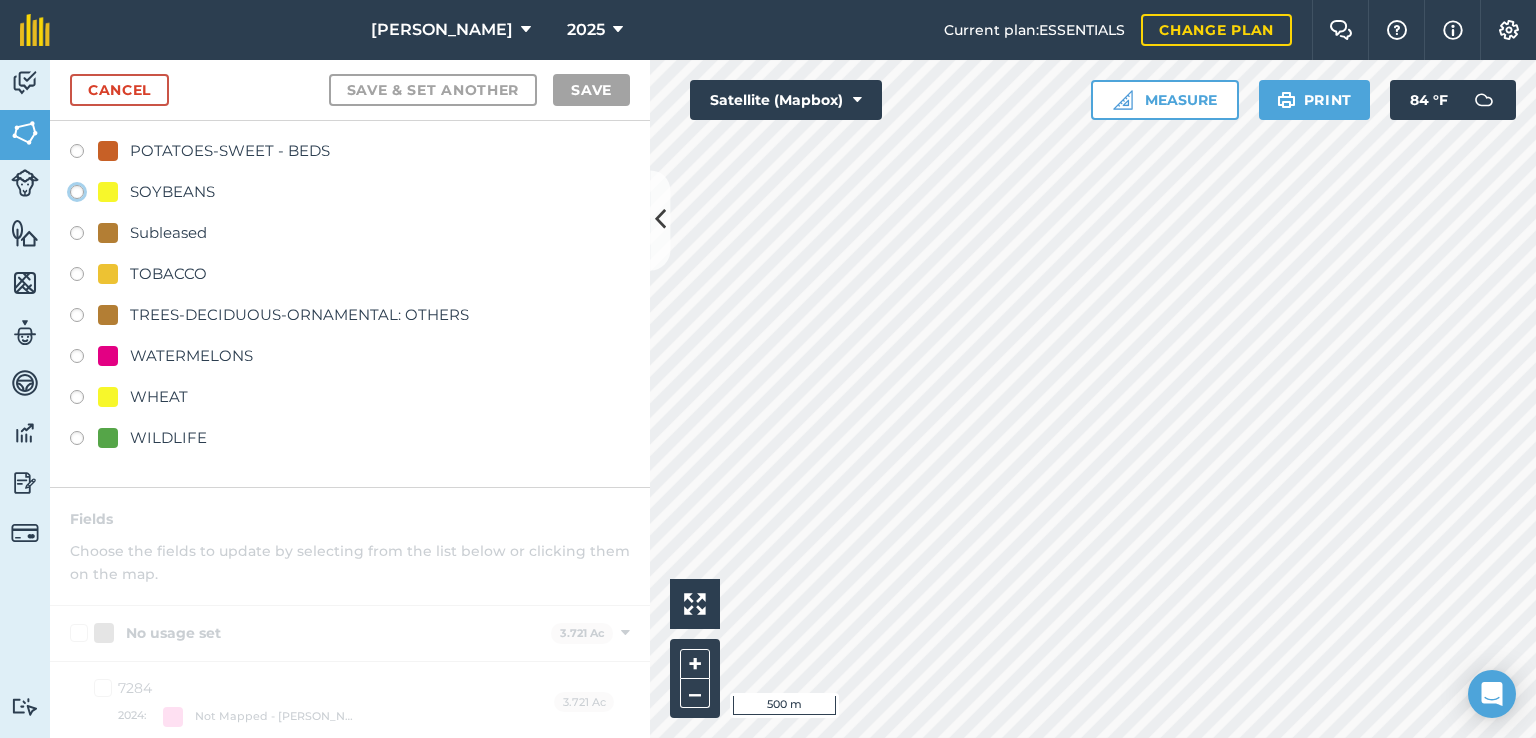 click on "SOYBEANS" at bounding box center (-9923, 191) 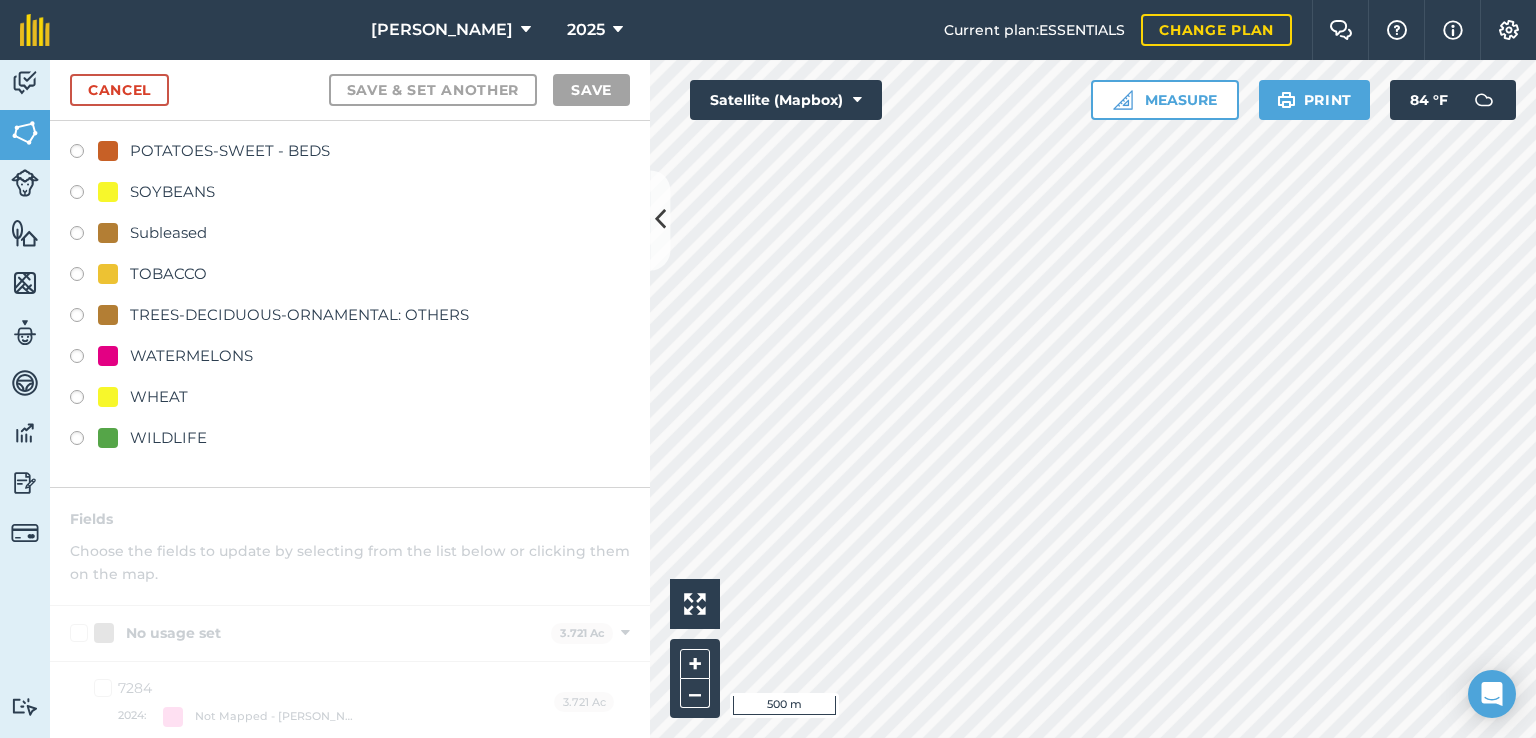 scroll, scrollTop: 0, scrollLeft: 0, axis: both 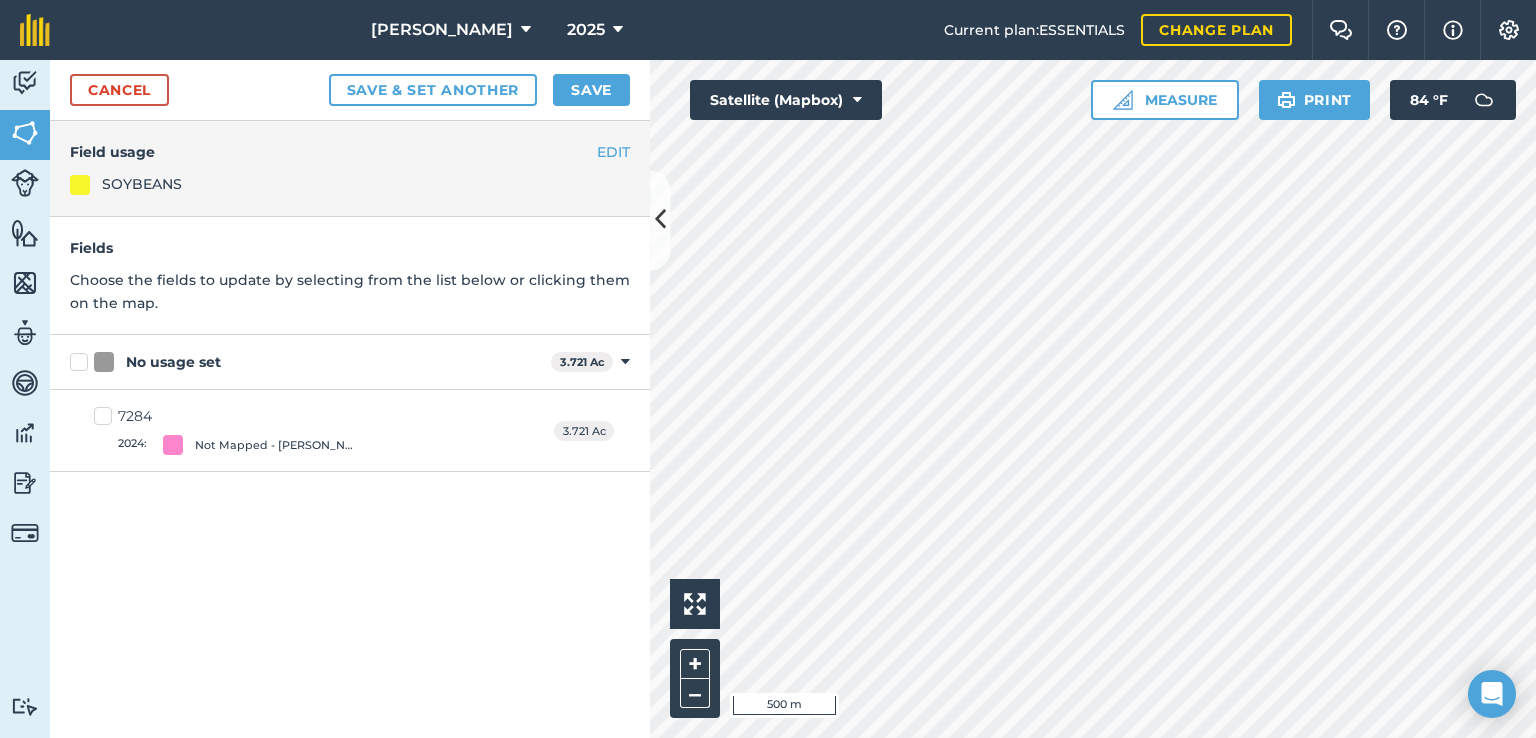 click on "7284 2024 : Not Mapped - [PERSON_NAME]" at bounding box center (234, 430) 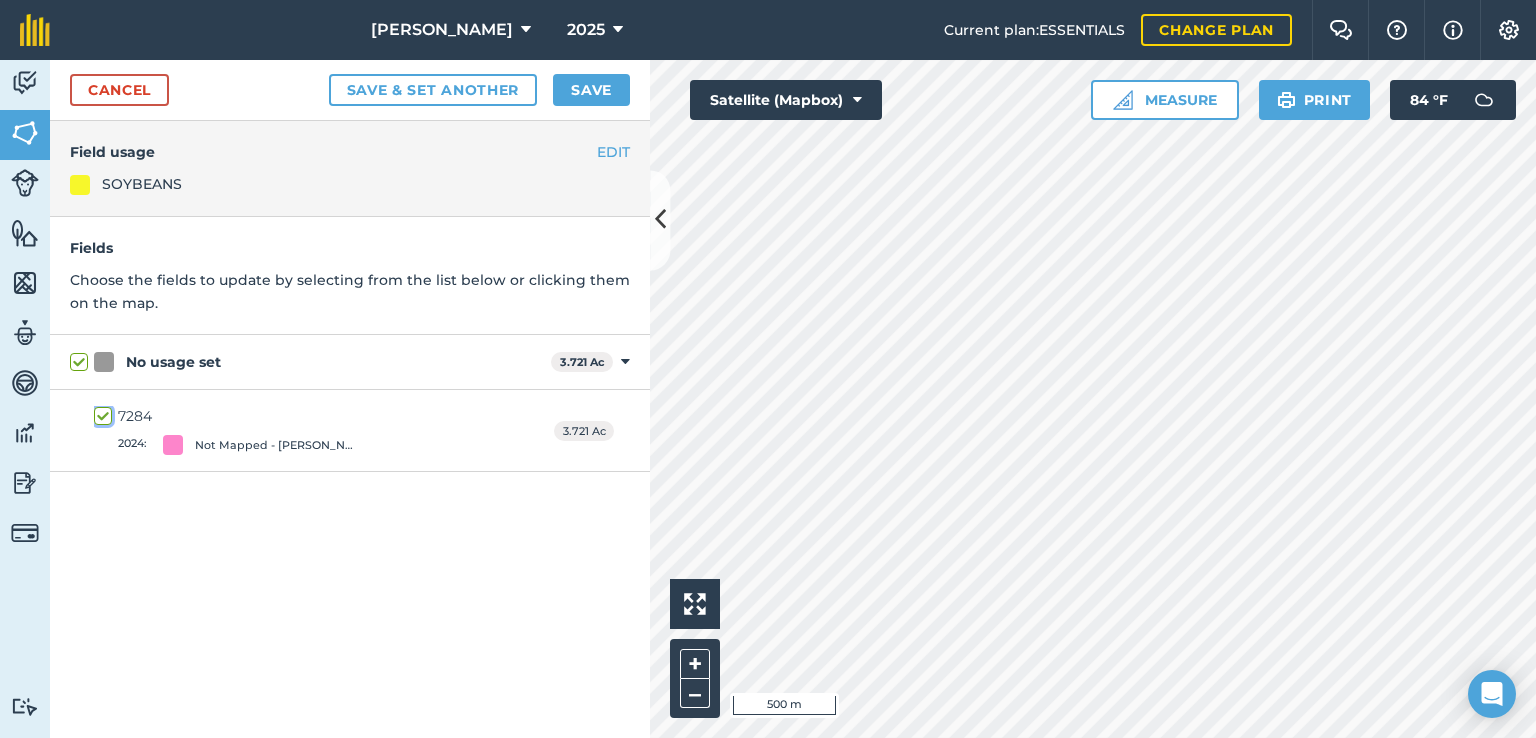 checkbox on "true" 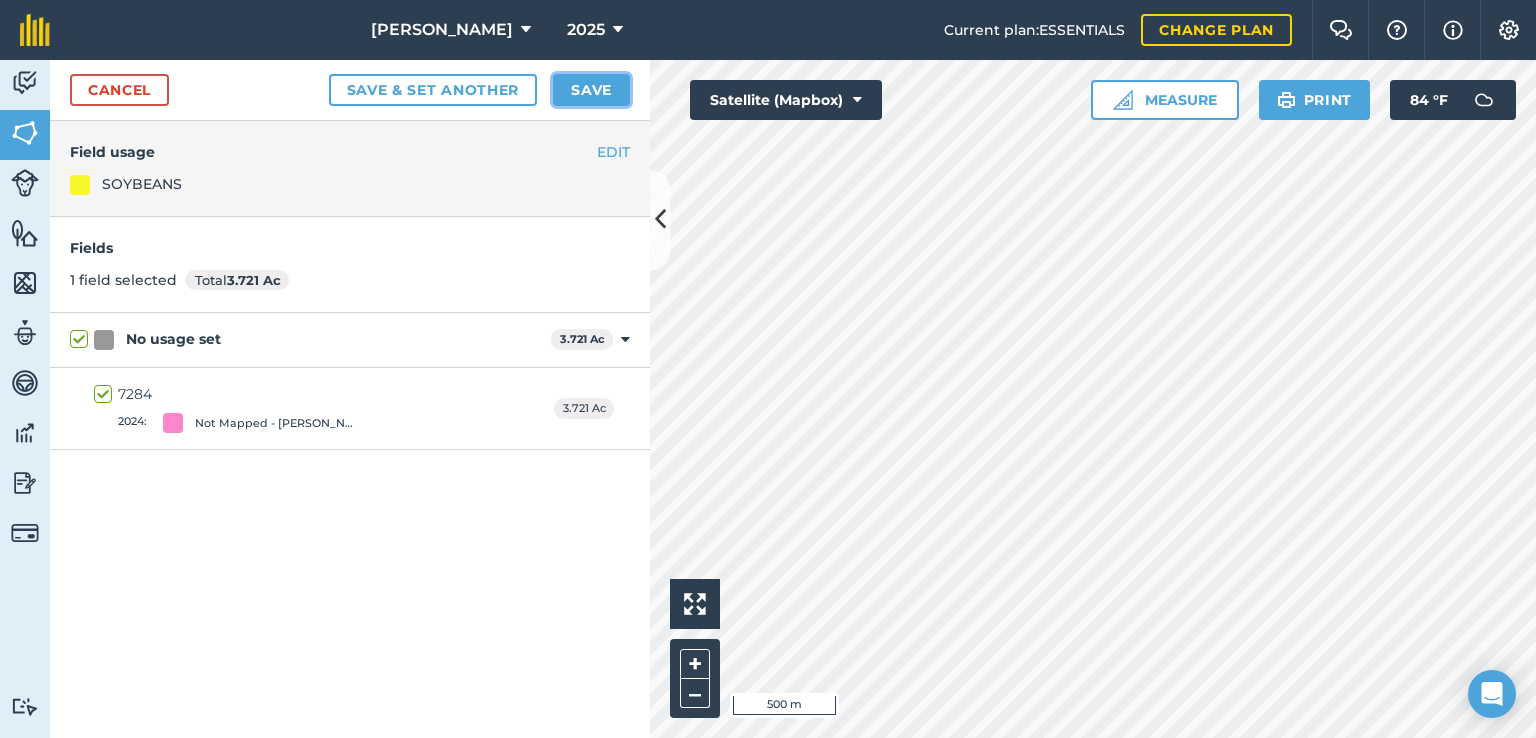 click on "Save" at bounding box center [591, 90] 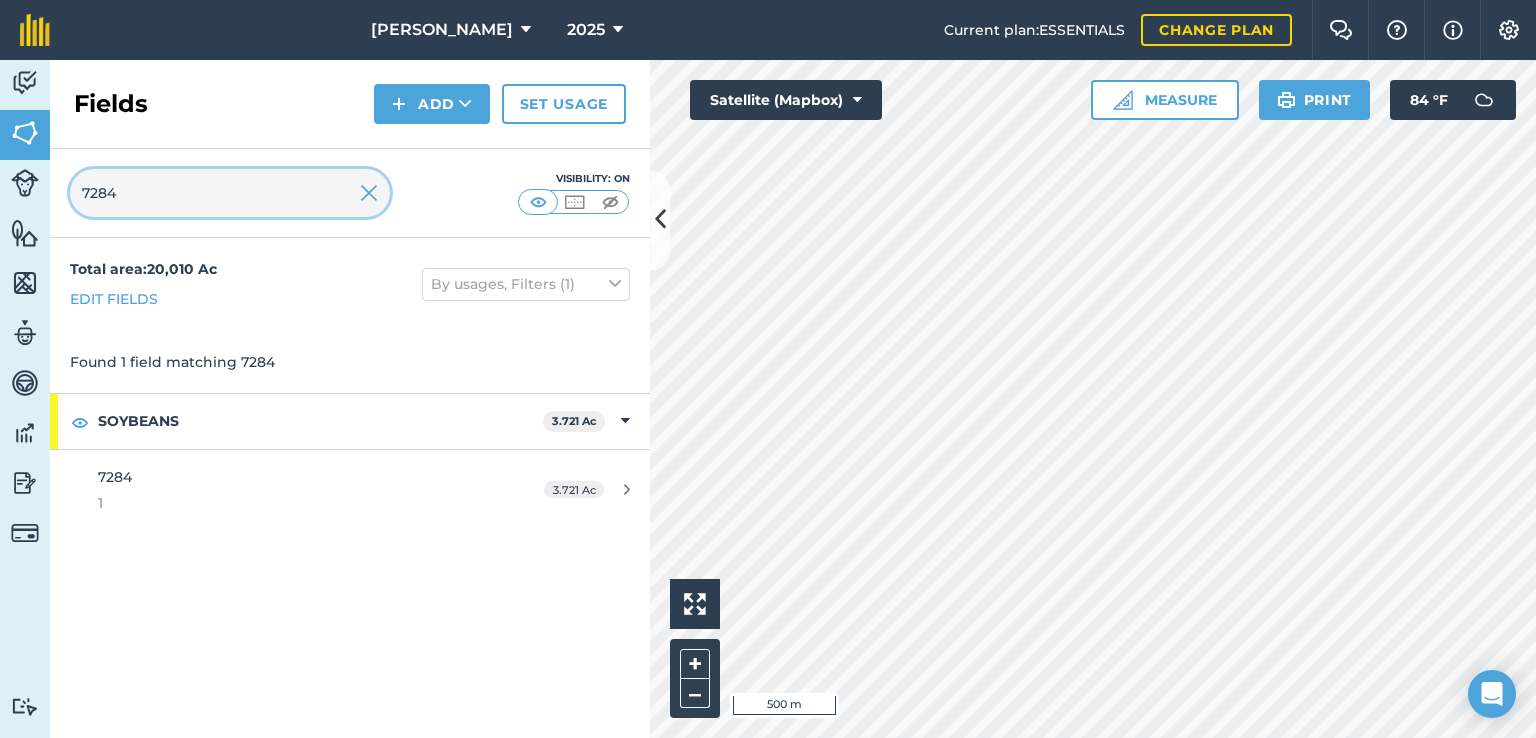 click on "7284" at bounding box center (230, 193) 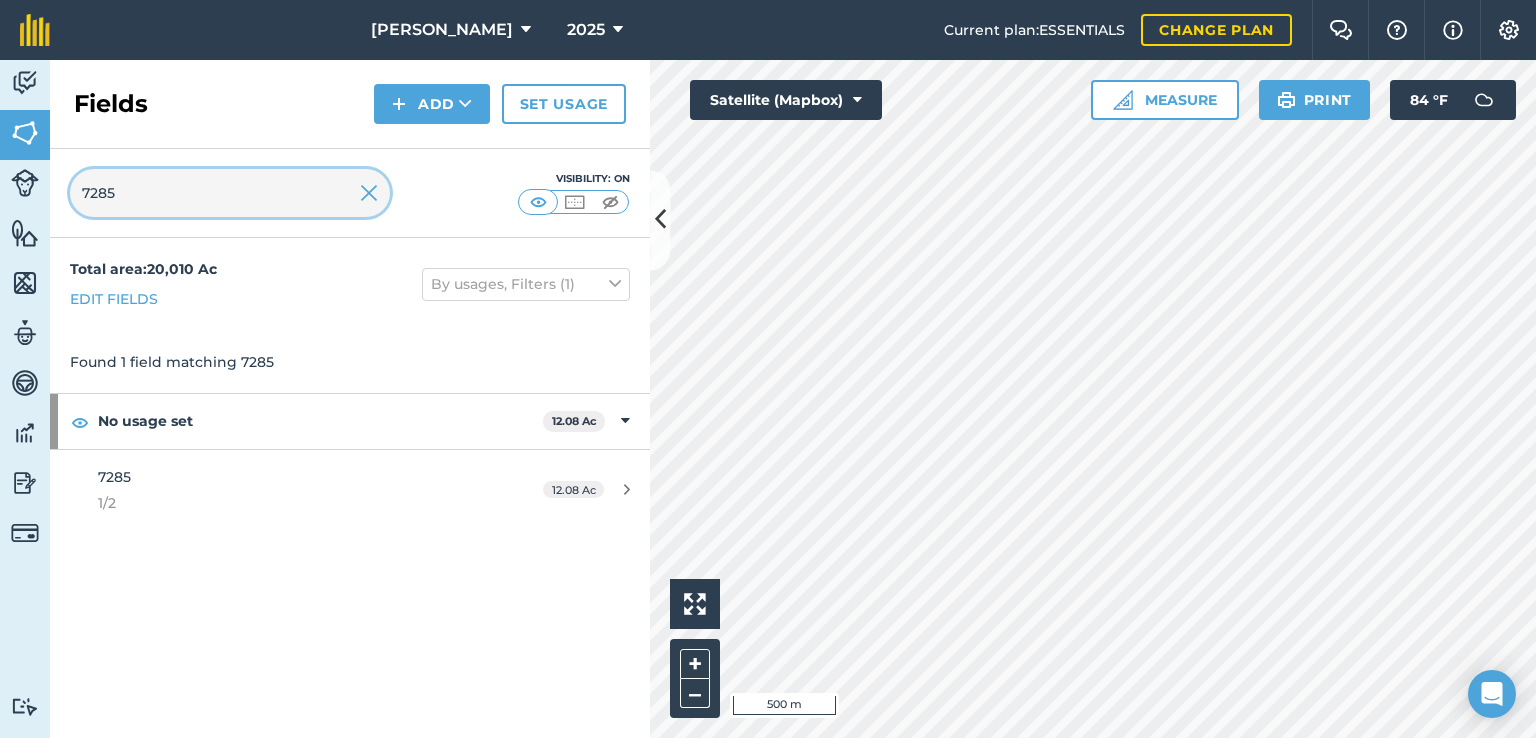 type on "7285" 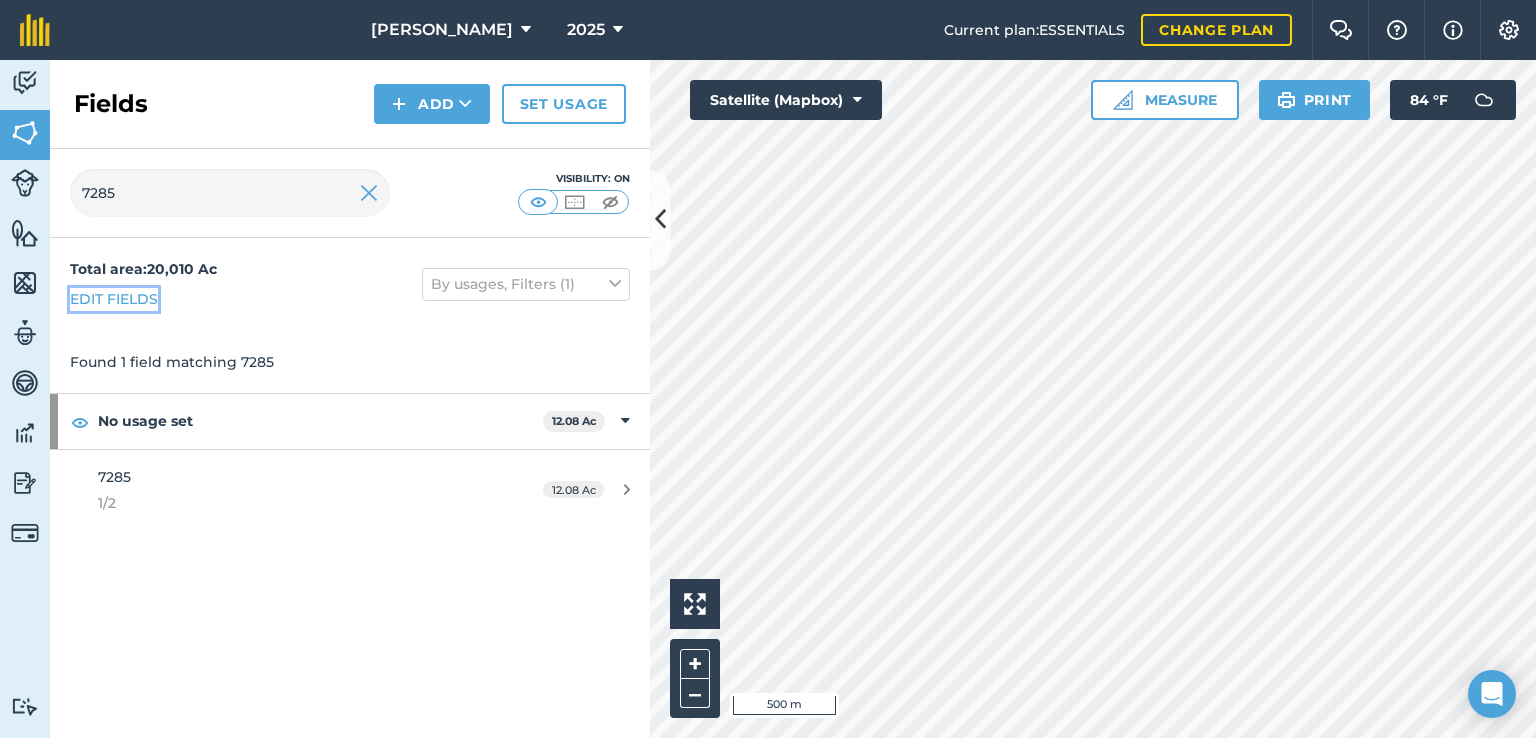 click on "Edit fields" at bounding box center [114, 299] 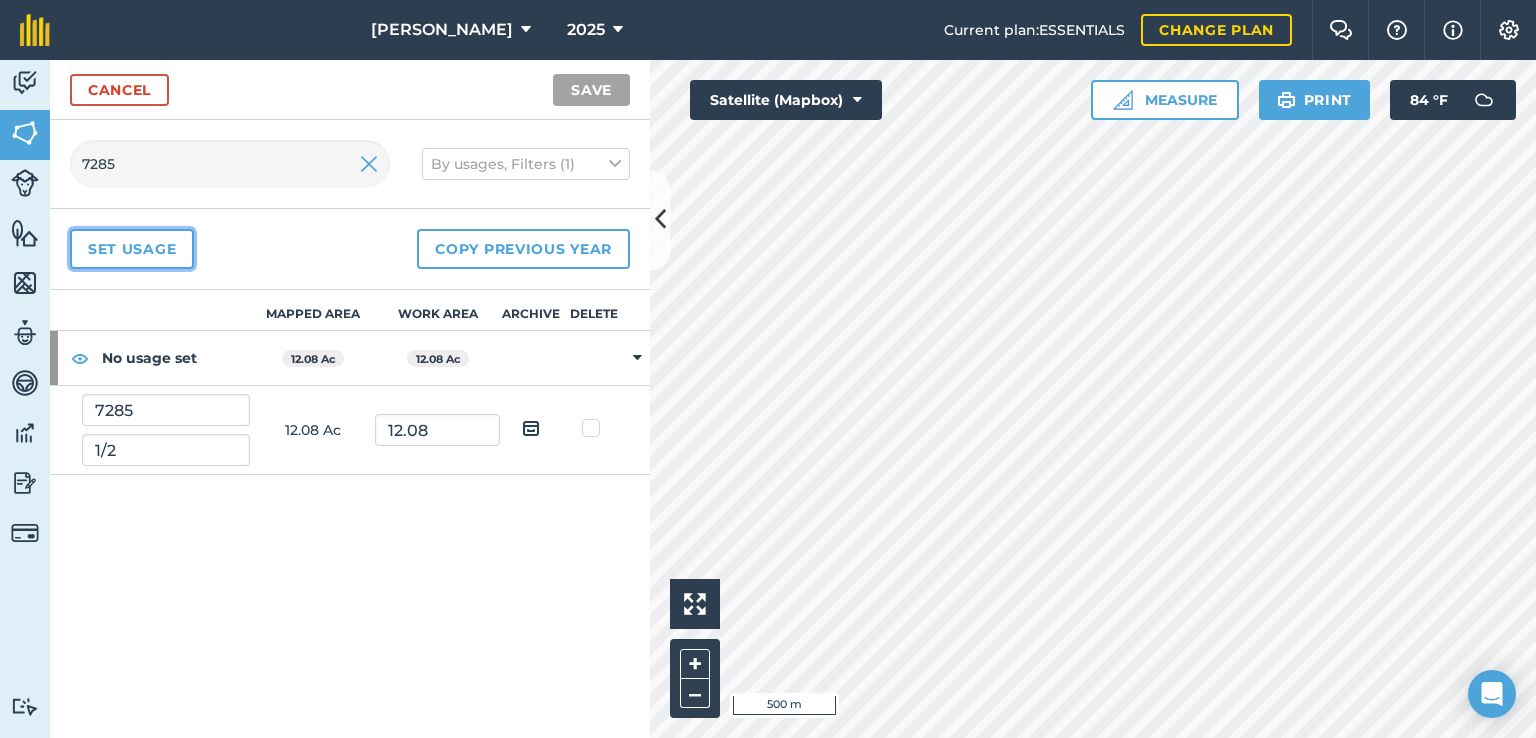click on "Set usage" at bounding box center [132, 249] 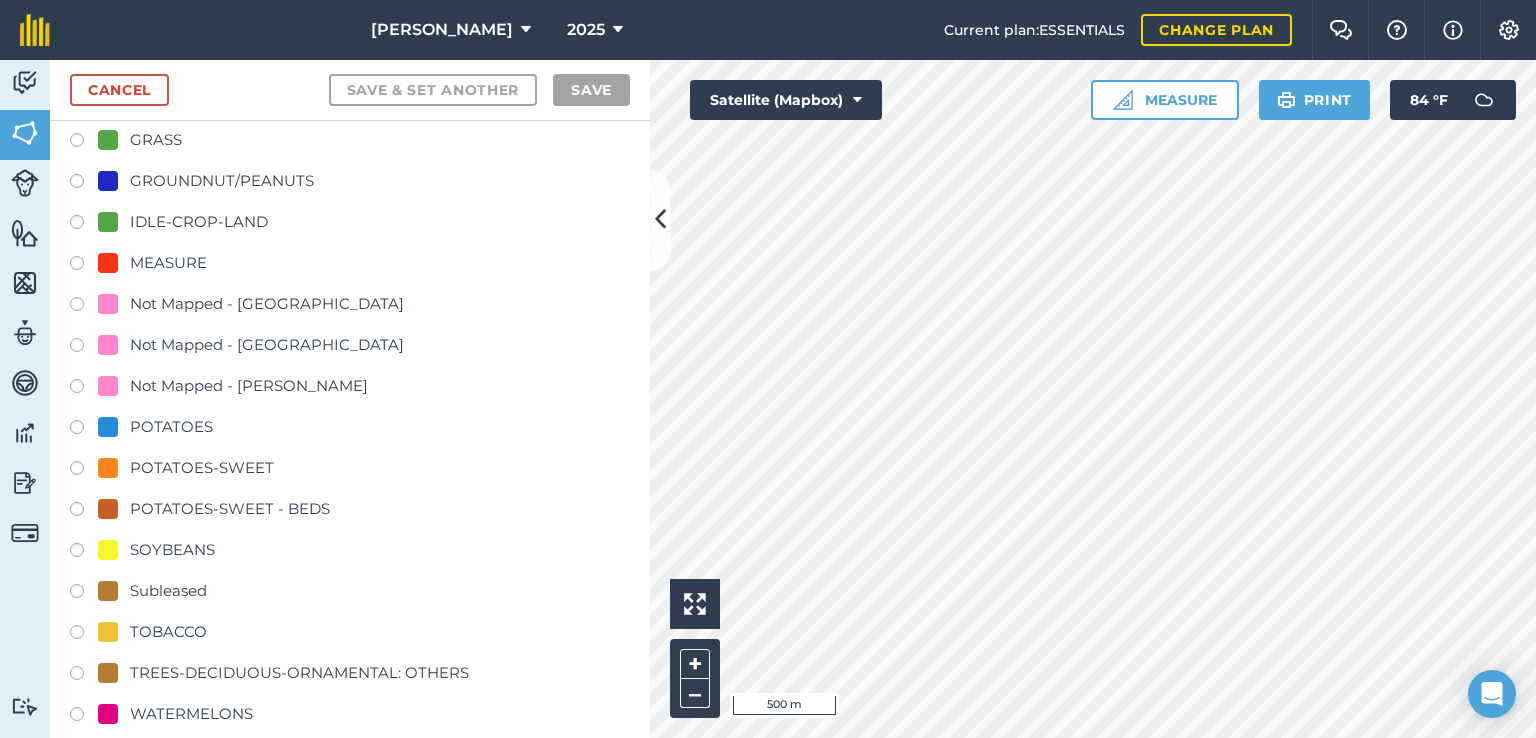 scroll, scrollTop: 700, scrollLeft: 0, axis: vertical 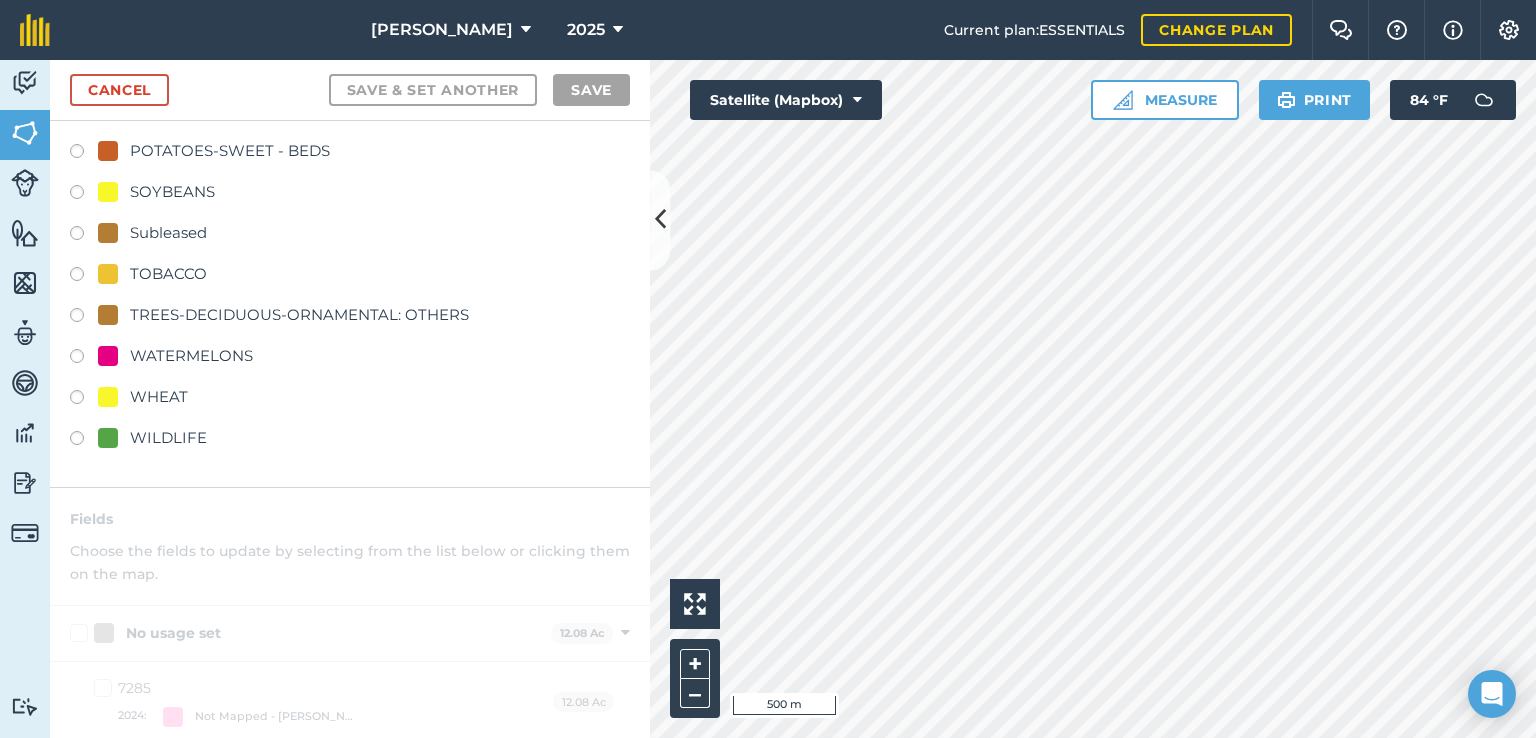 click at bounding box center [84, 195] 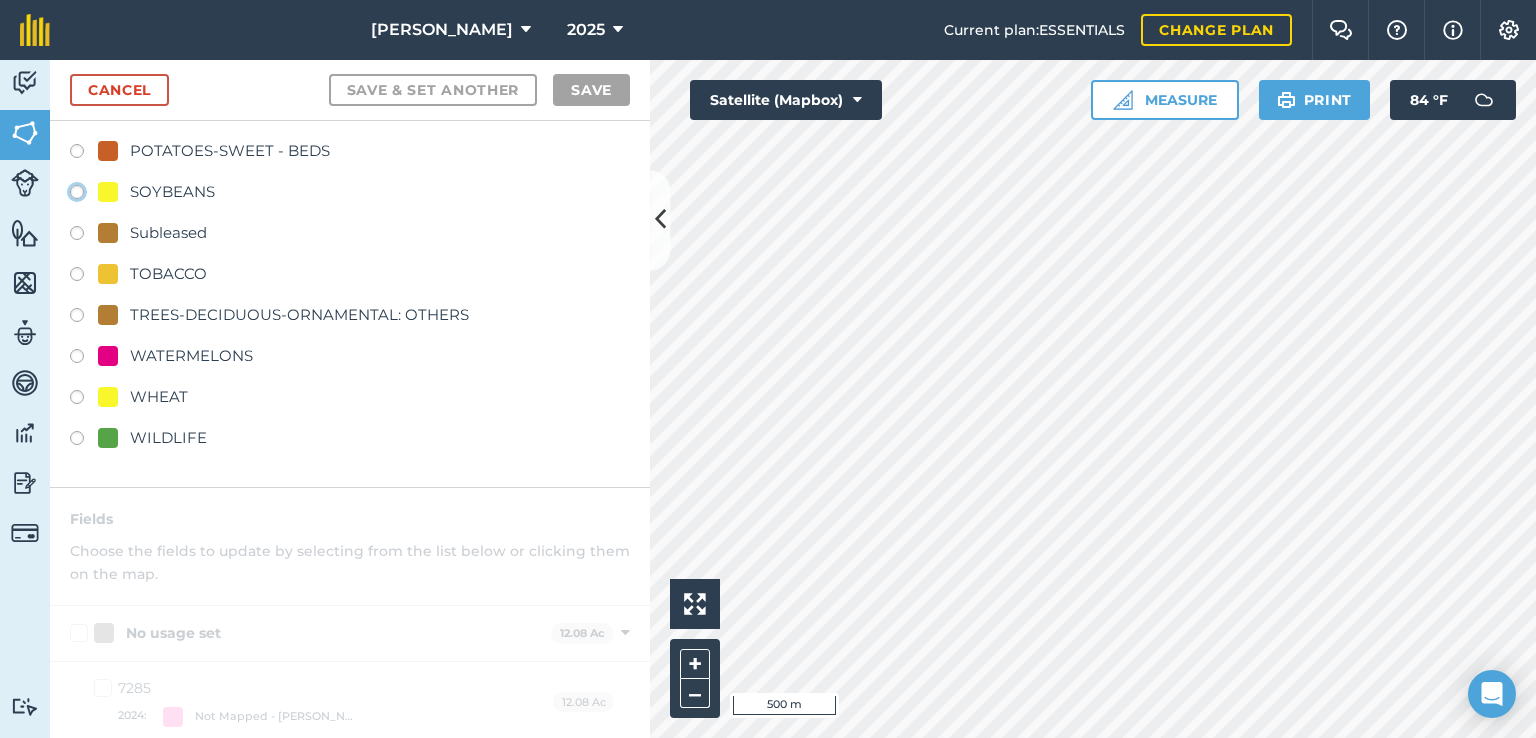 click on "SOYBEANS" at bounding box center (-9923, 191) 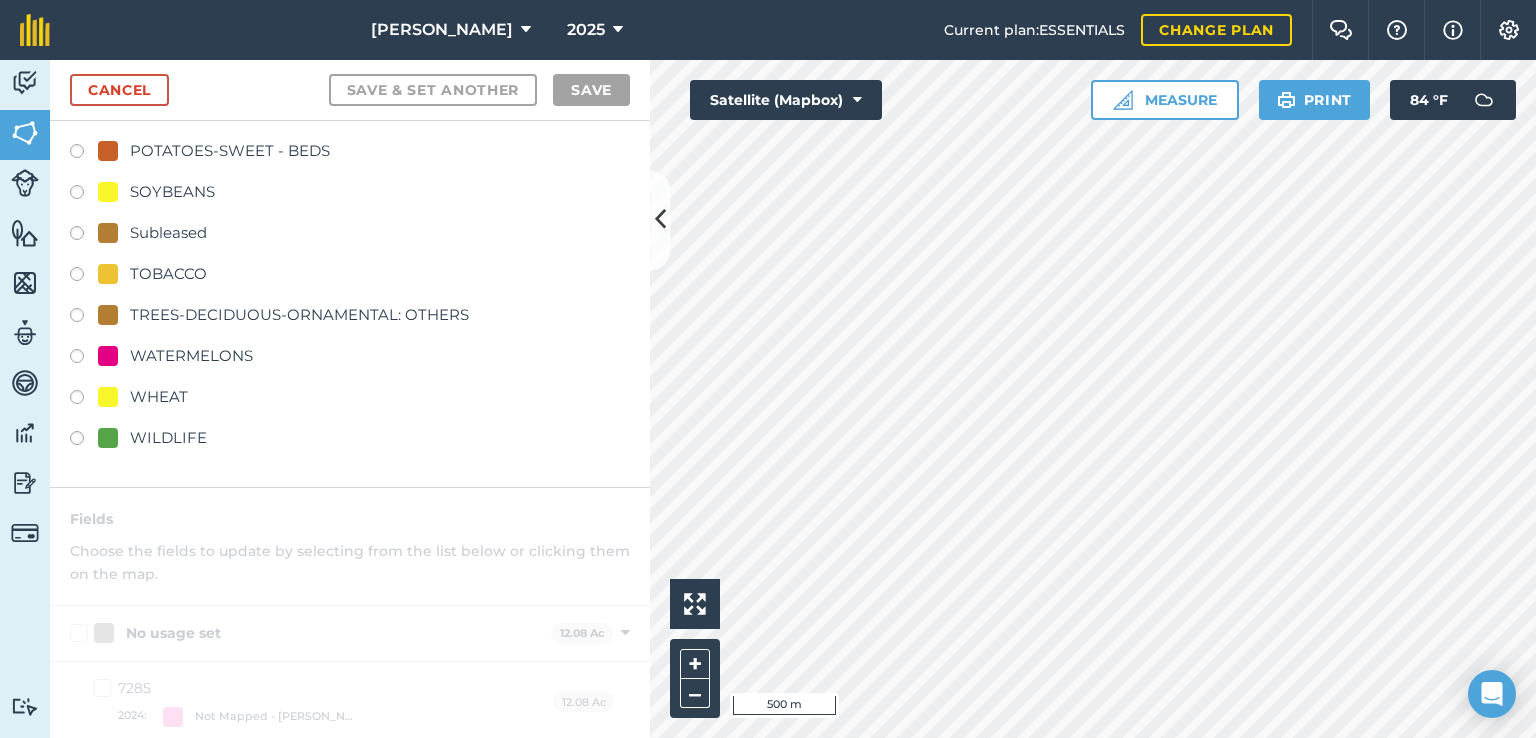 scroll, scrollTop: 0, scrollLeft: 0, axis: both 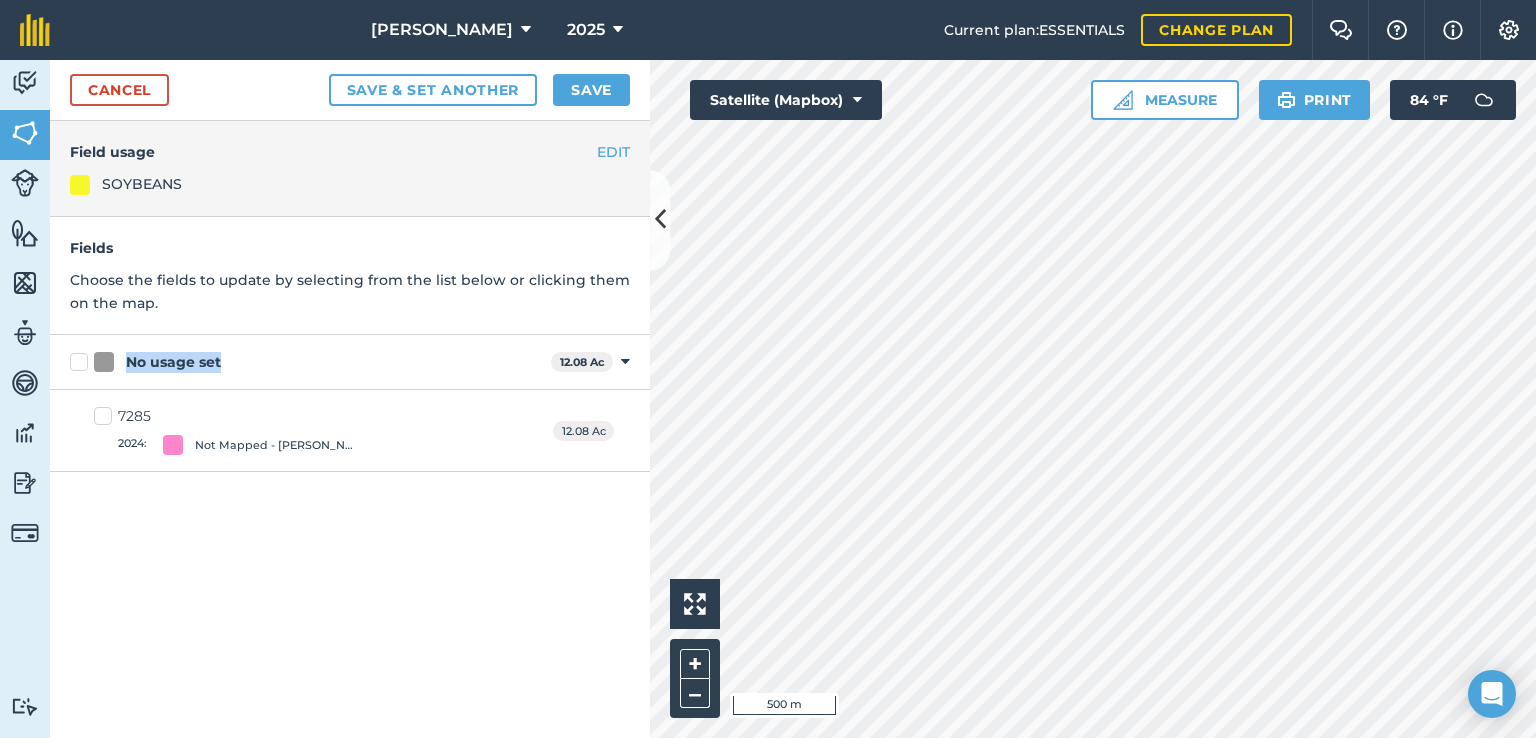click on "No usage set 12.08   Ac Toggle showing  No usage set  fields" at bounding box center (350, 362) 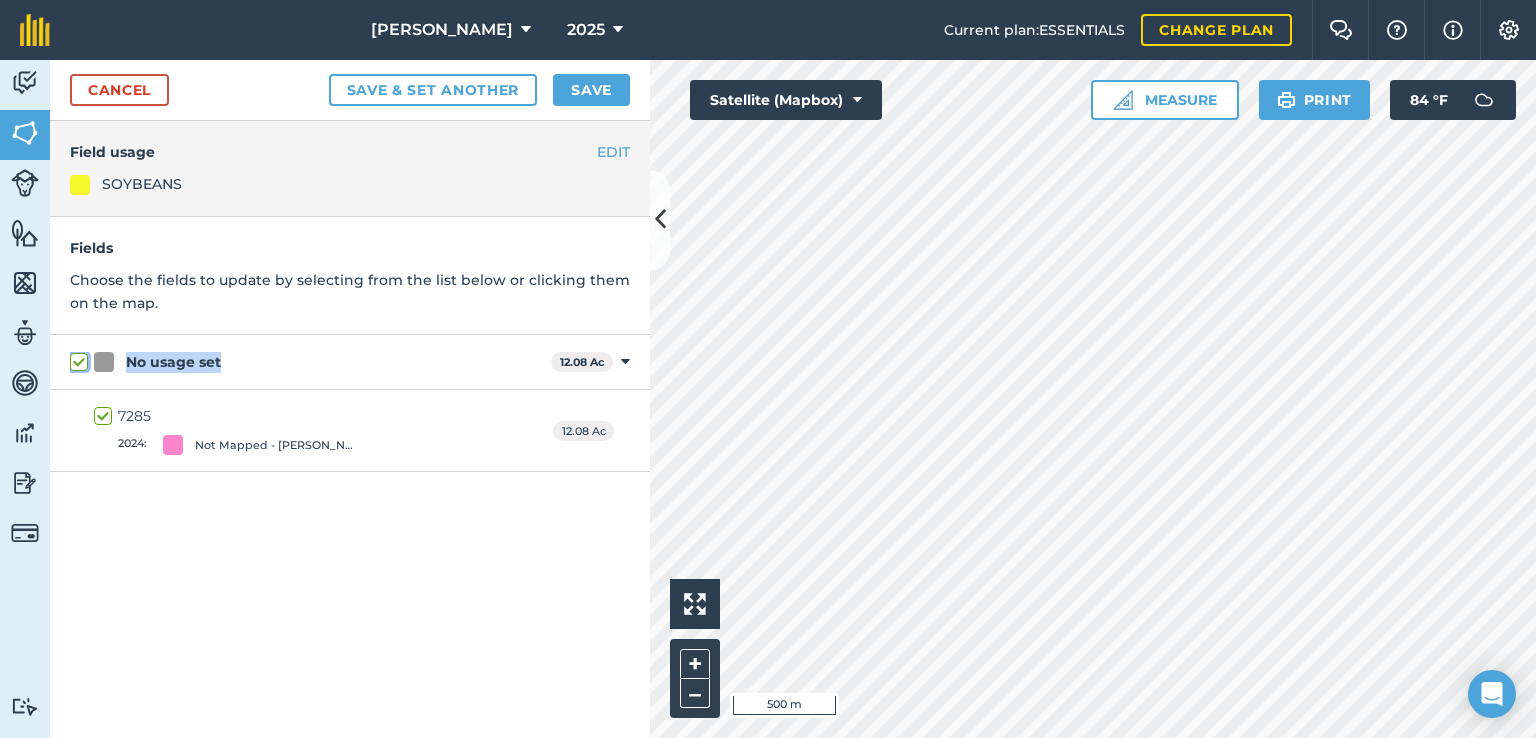 checkbox on "true" 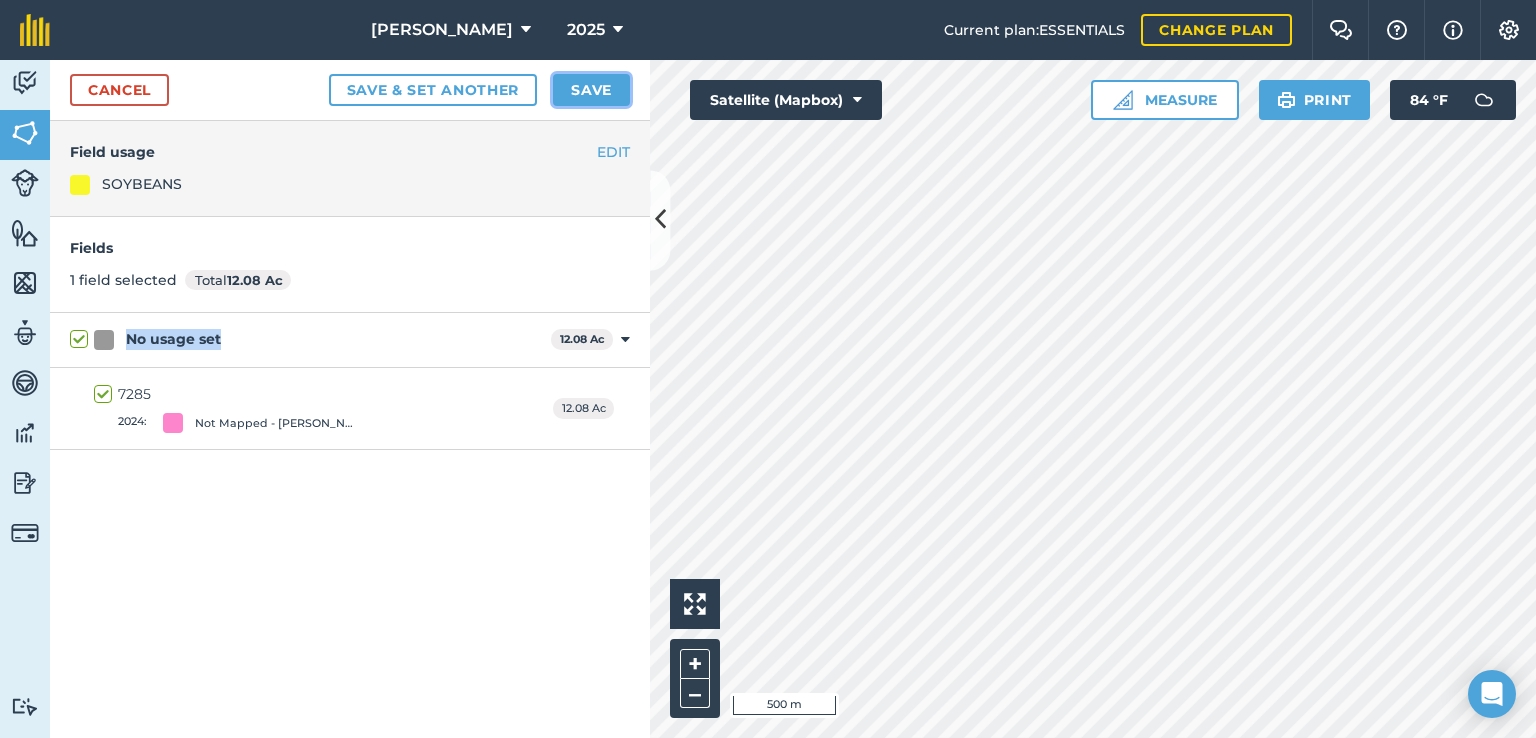 click on "Save" at bounding box center (591, 90) 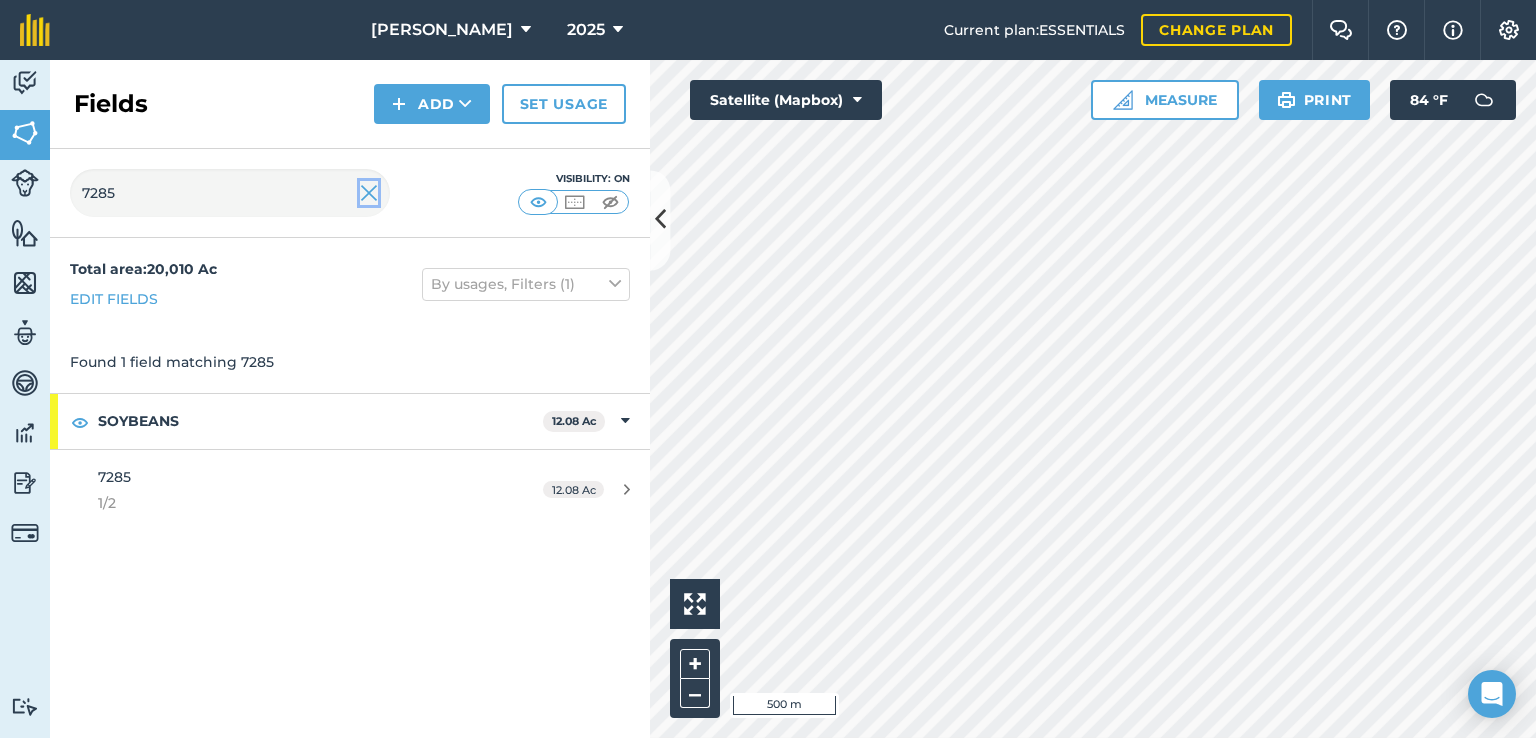 drag, startPoint x: 374, startPoint y: 192, endPoint x: 266, endPoint y: 190, distance: 108.01852 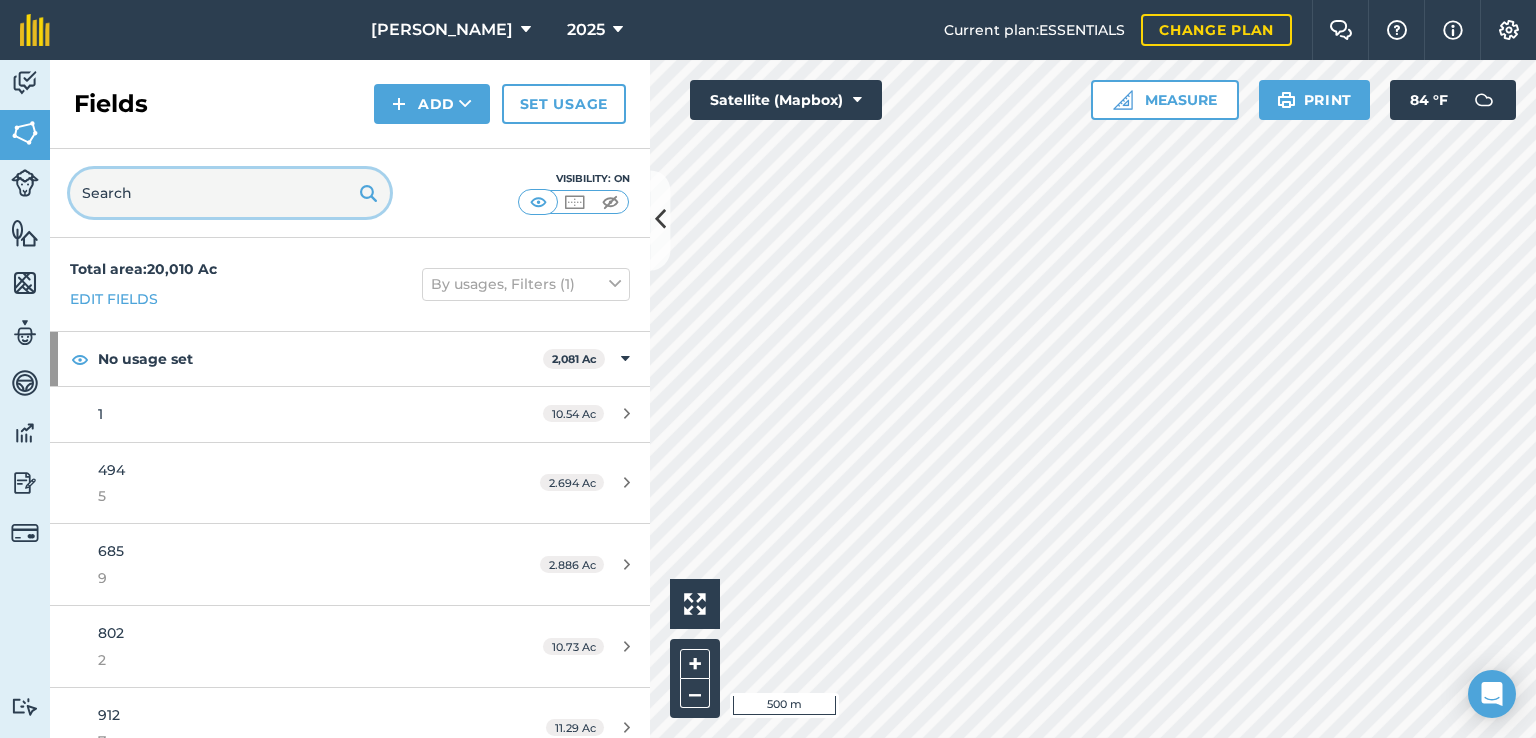 click at bounding box center [230, 193] 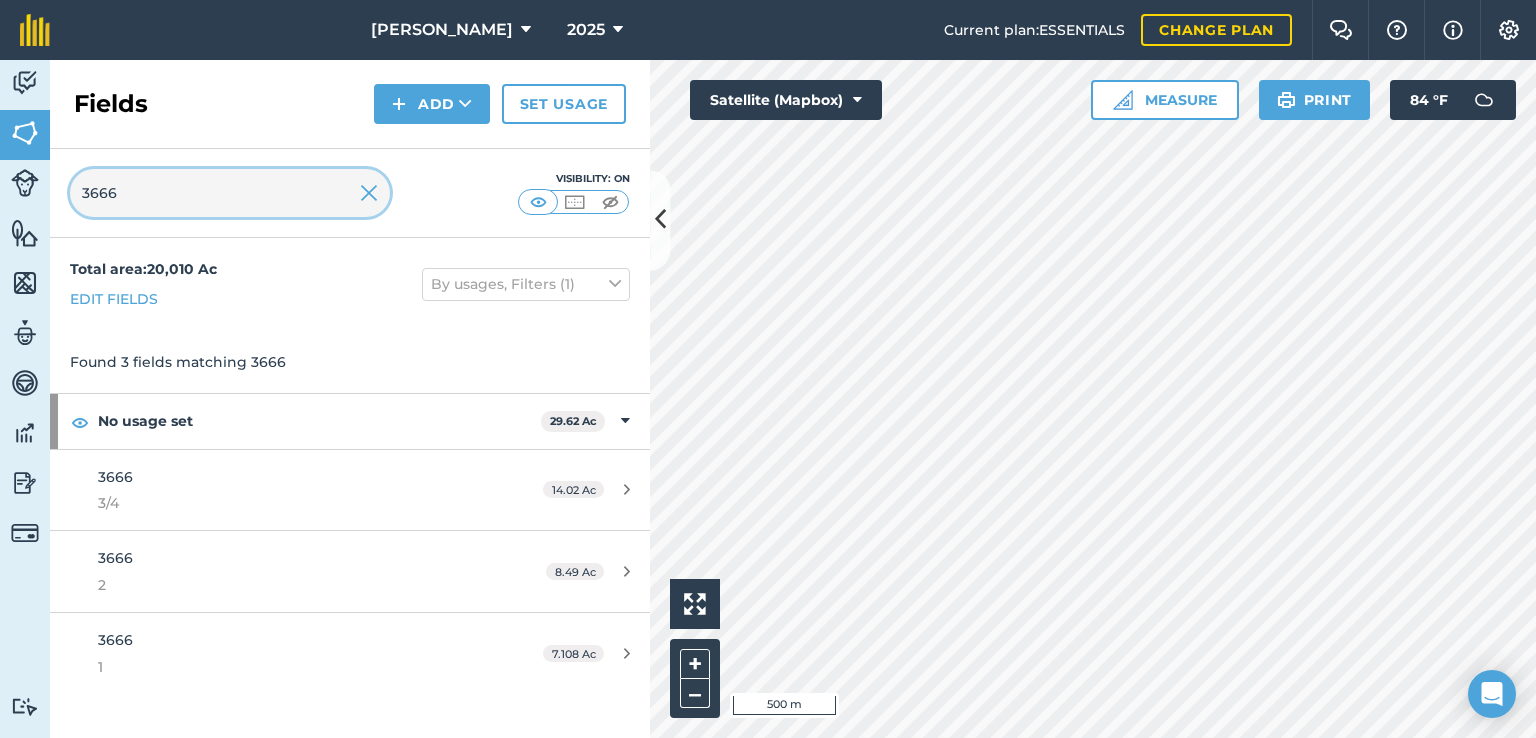 type on "3666" 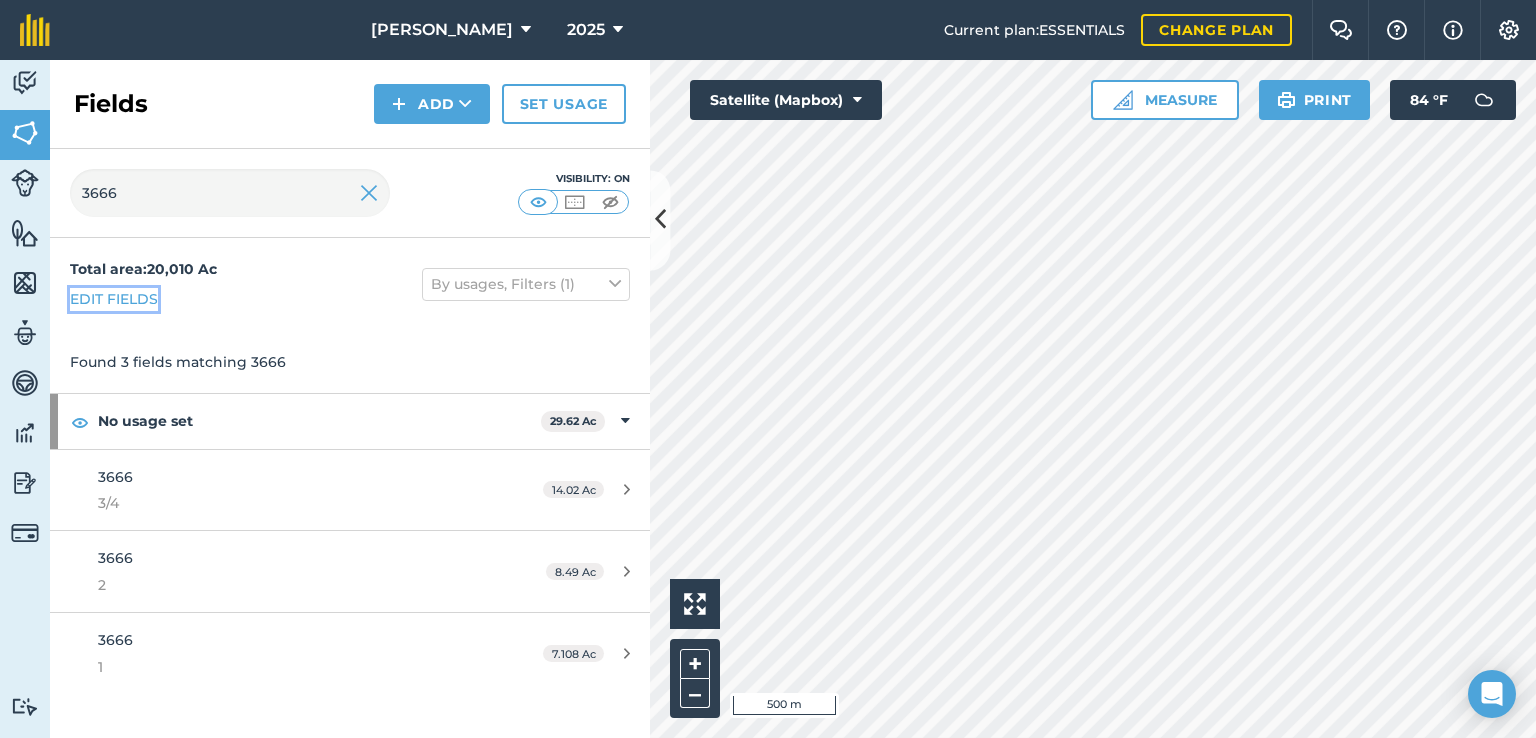 click on "Edit fields" at bounding box center [114, 299] 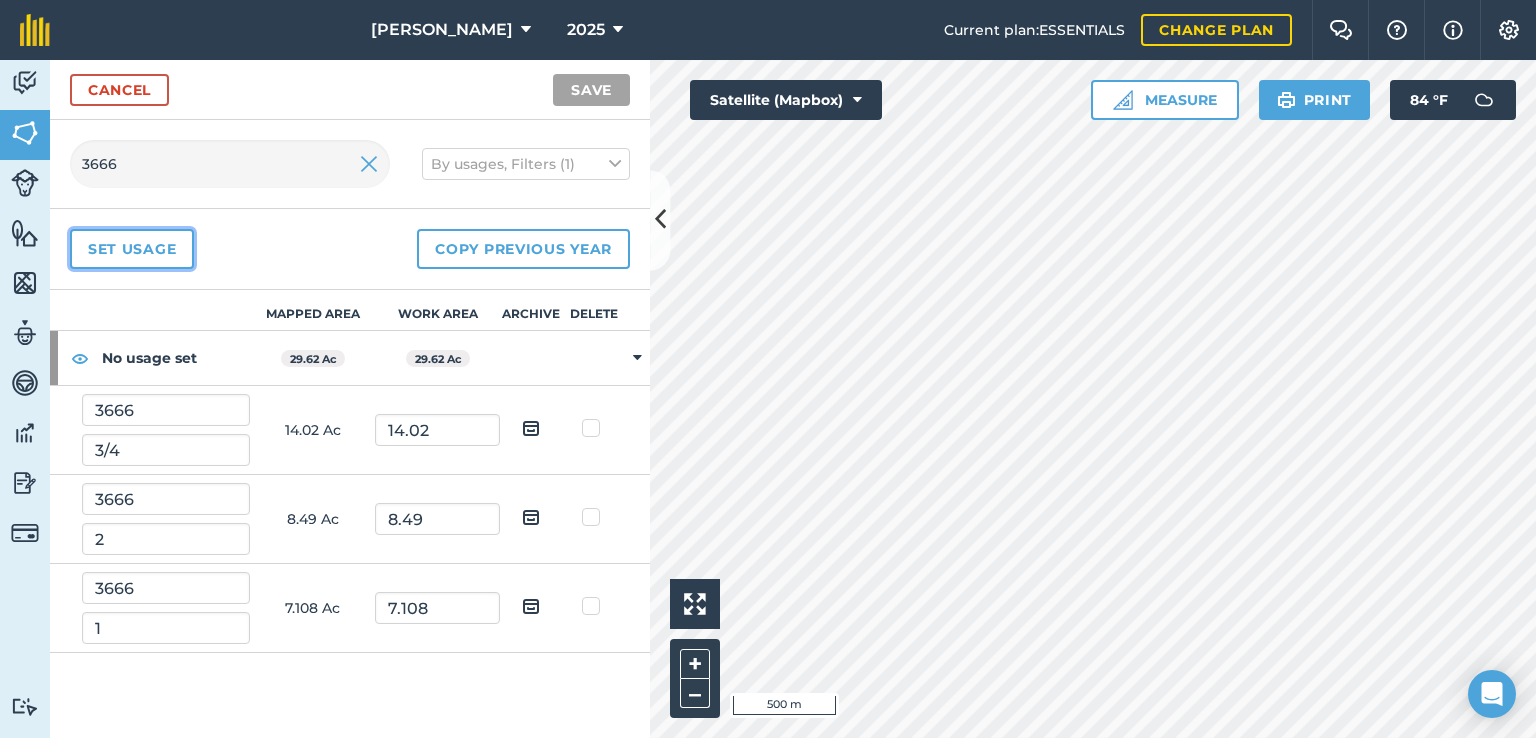 click on "Set usage" at bounding box center (132, 249) 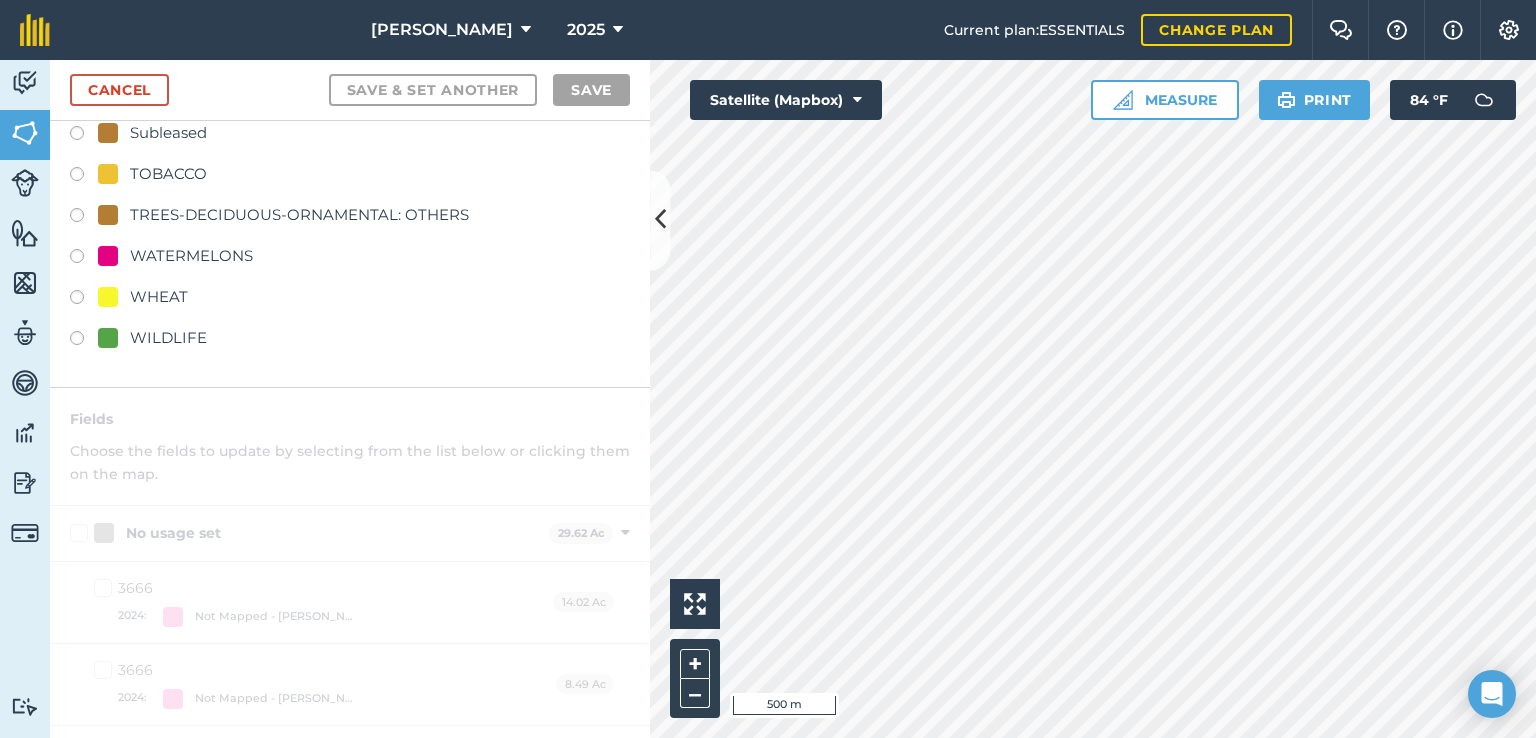scroll, scrollTop: 600, scrollLeft: 0, axis: vertical 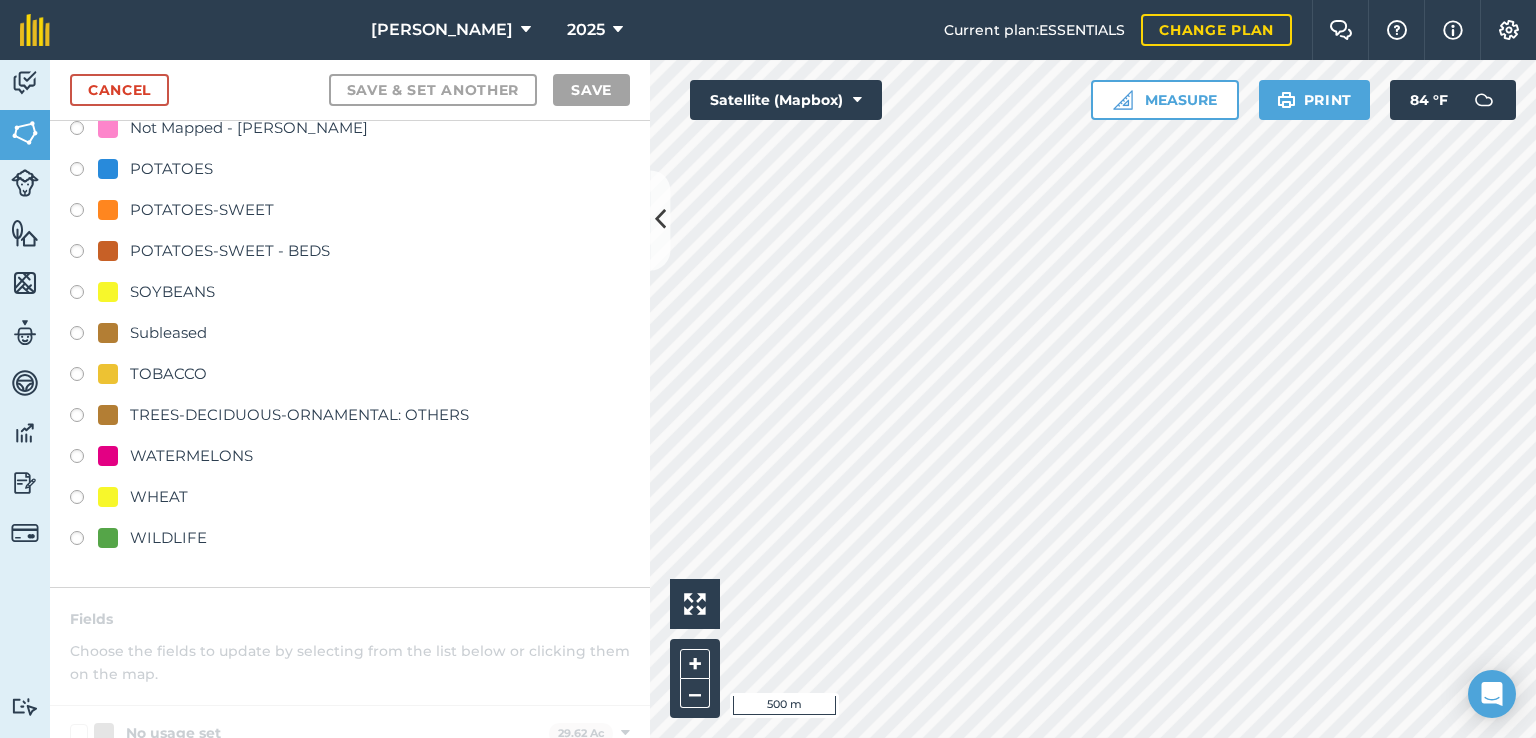 click on "SOYBEANS" at bounding box center (350, 294) 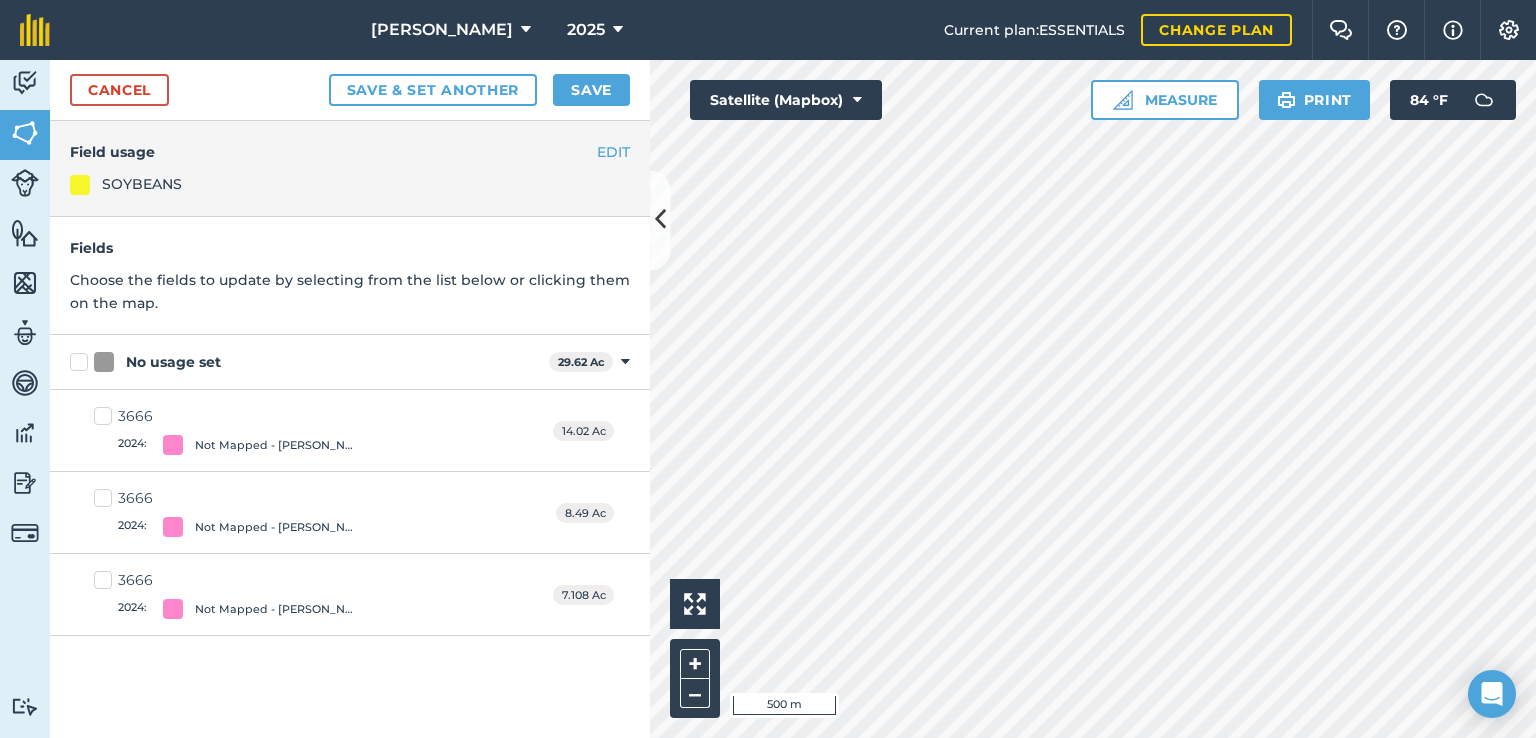 click on "No usage set" at bounding box center [305, 362] 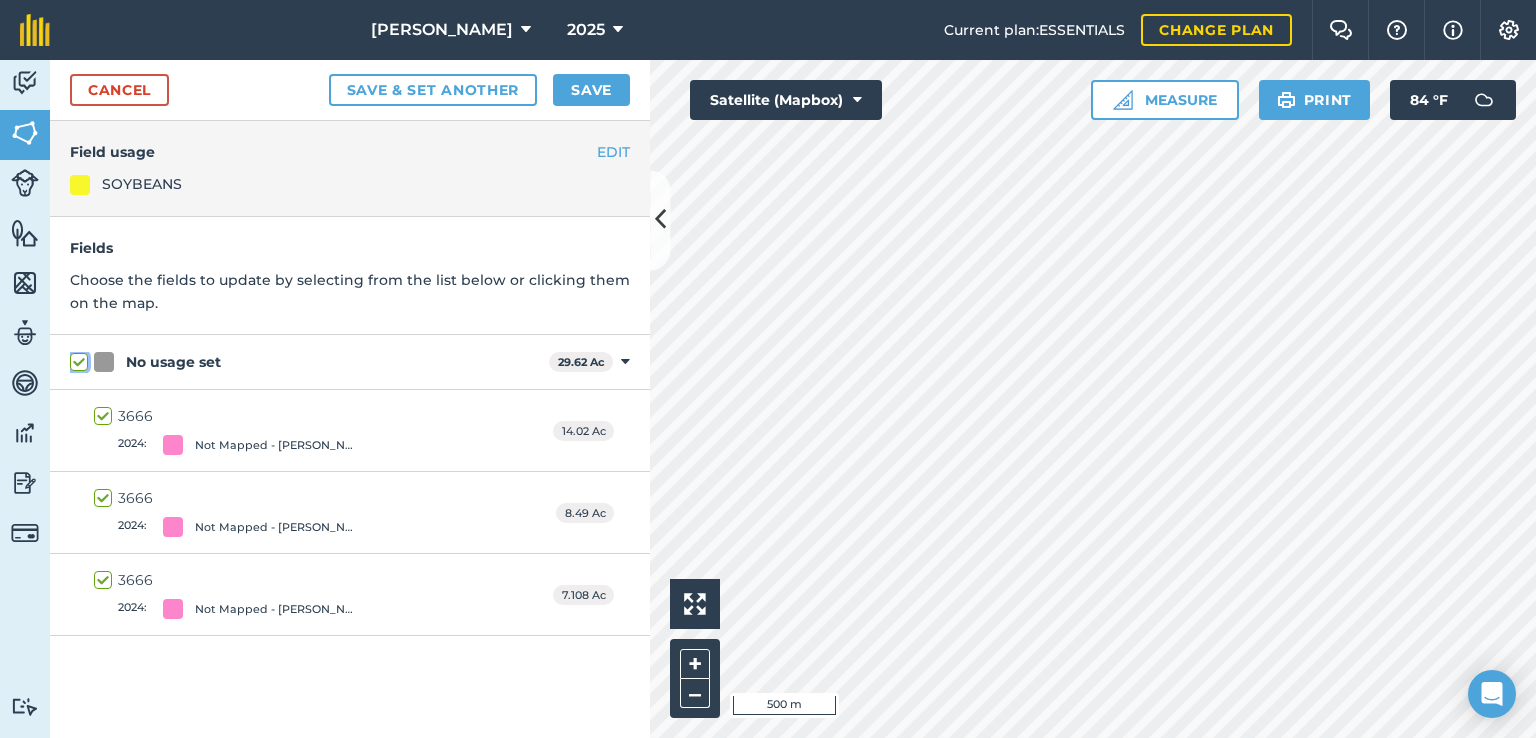 checkbox on "true" 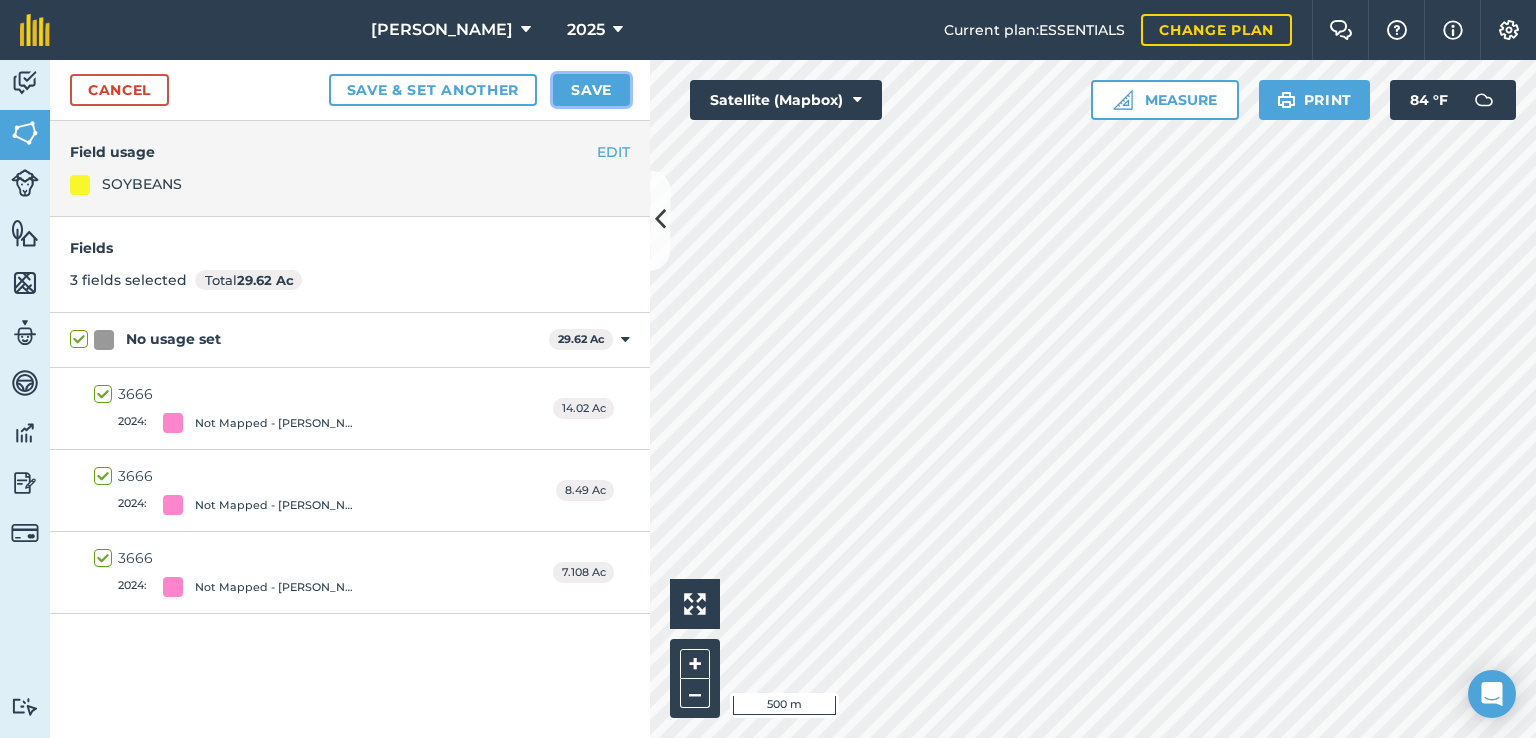 click on "Save" at bounding box center [591, 90] 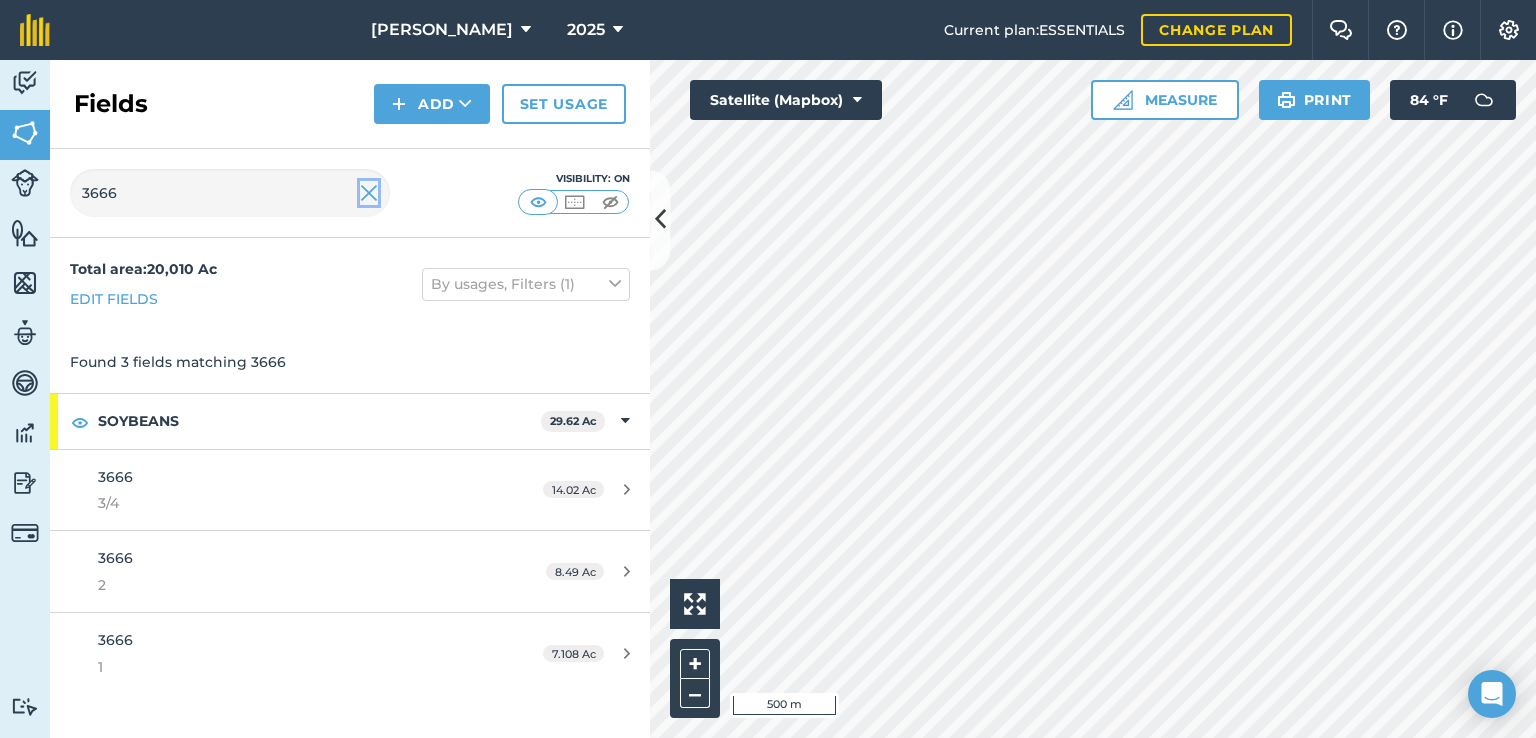 click at bounding box center [369, 193] 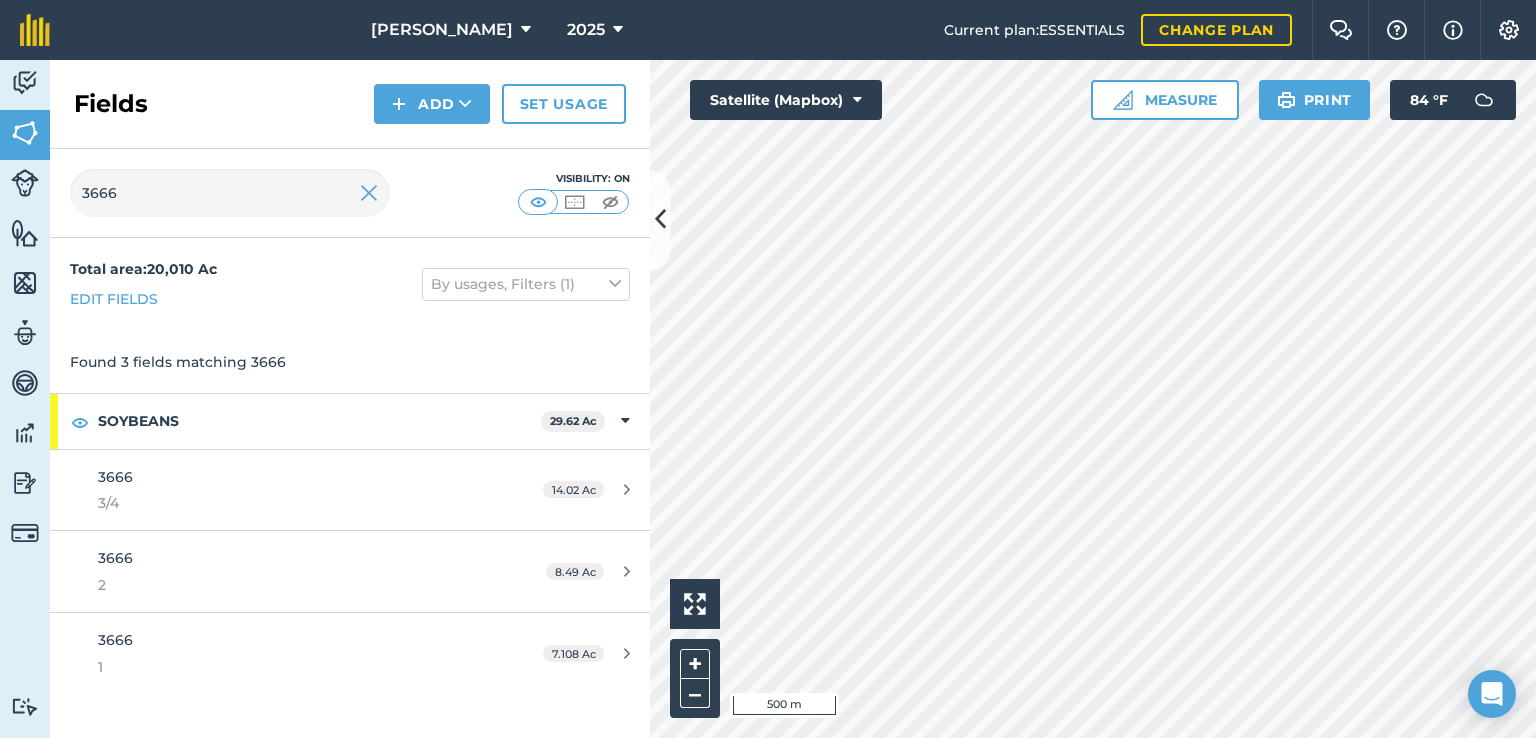 type 